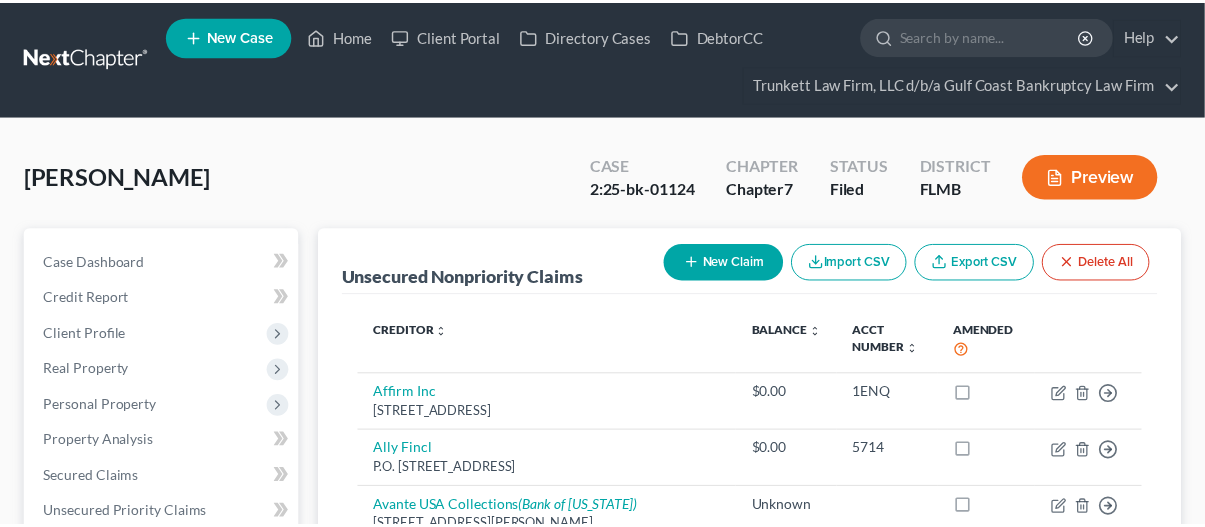 scroll, scrollTop: 100, scrollLeft: 0, axis: vertical 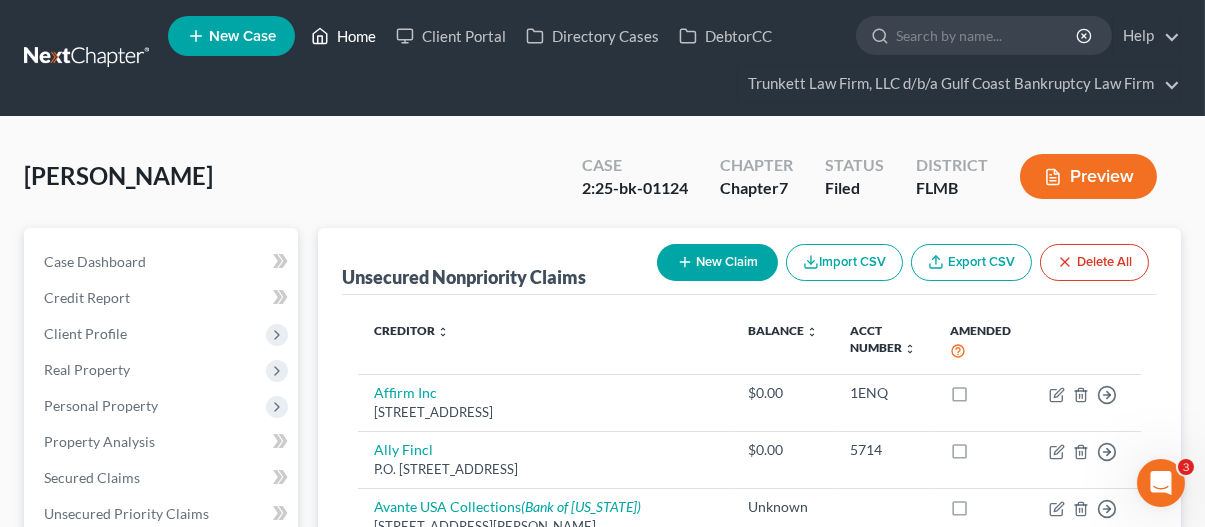 click on "Home" at bounding box center (343, 36) 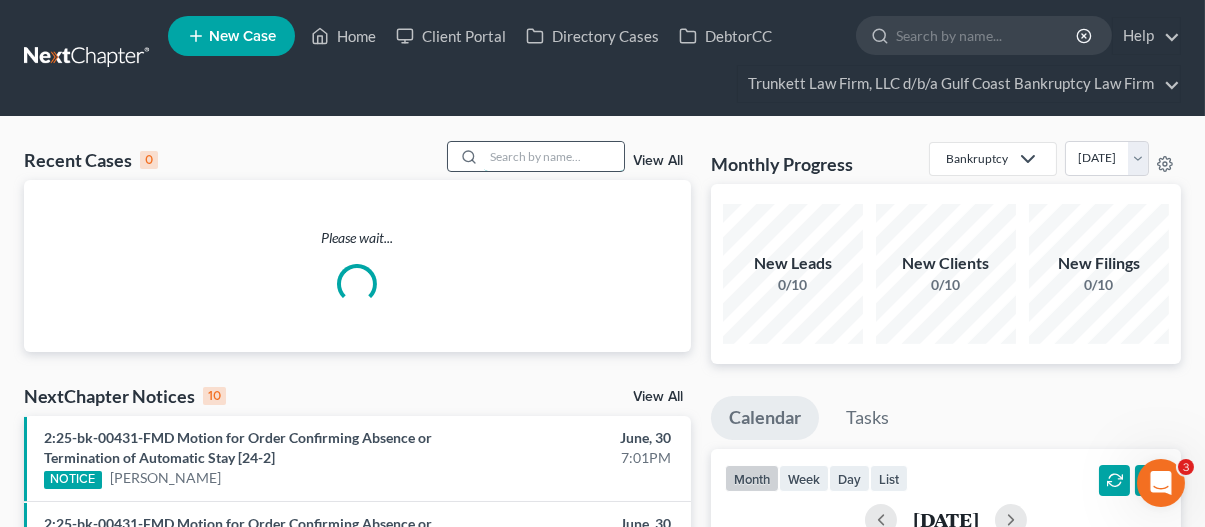 drag, startPoint x: 554, startPoint y: 155, endPoint x: 543, endPoint y: 144, distance: 15.556349 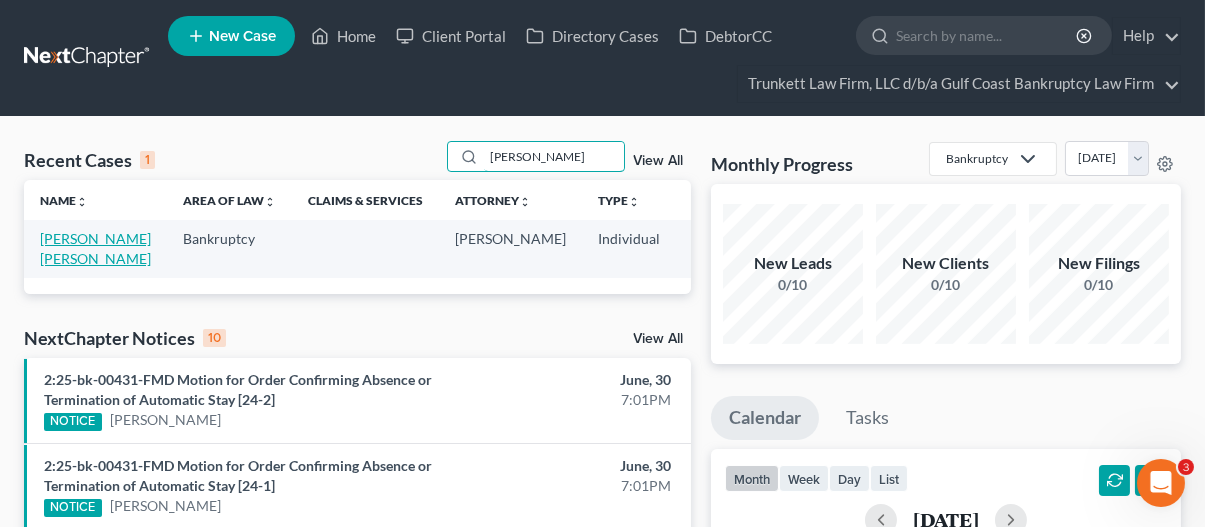 type on "[PERSON_NAME]" 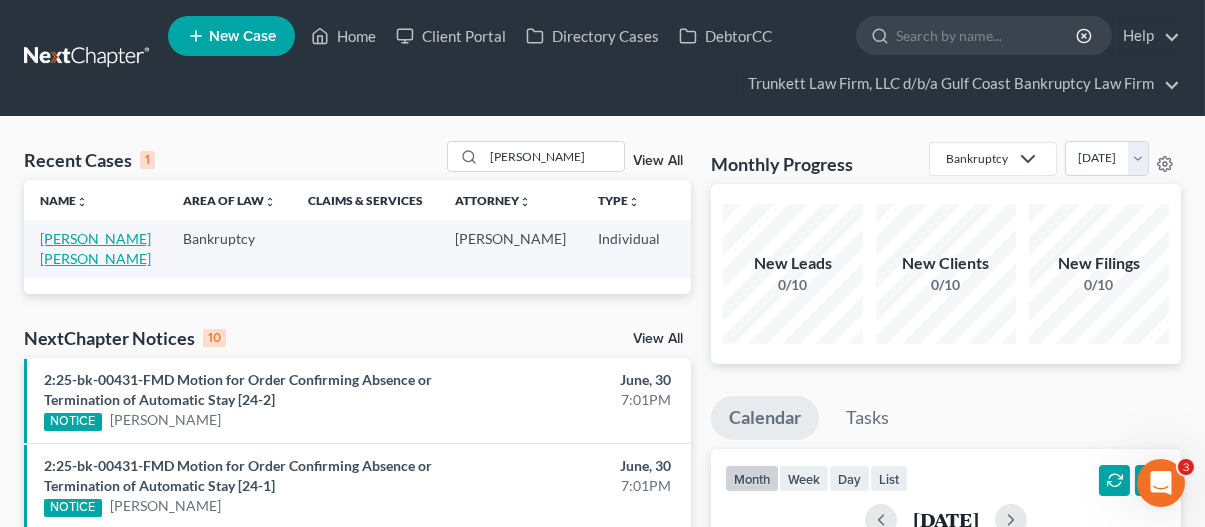click on "[PERSON_NAME] [PERSON_NAME]" at bounding box center [95, 248] 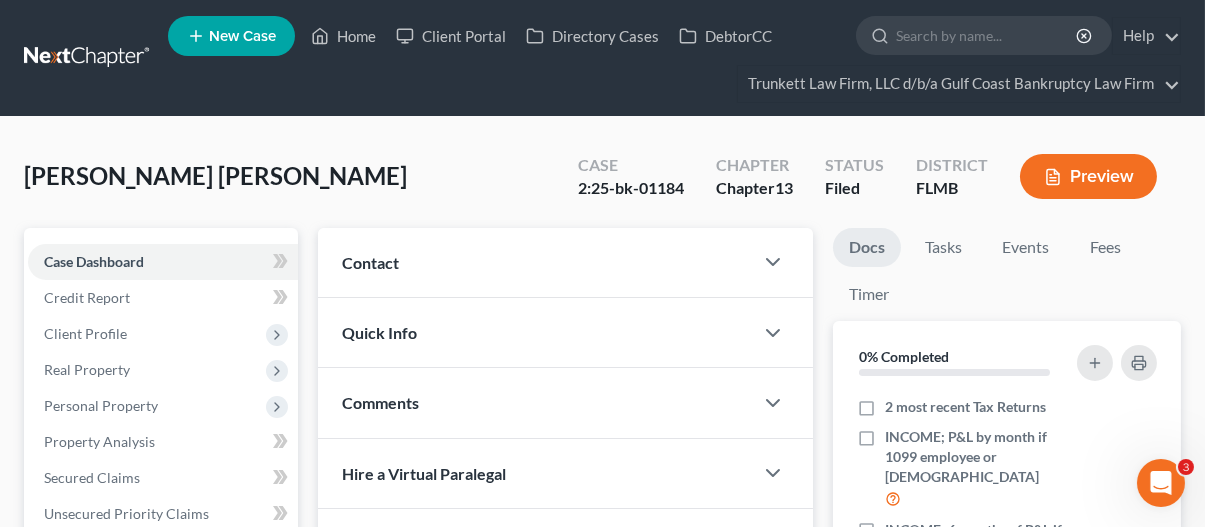 scroll, scrollTop: 600, scrollLeft: 0, axis: vertical 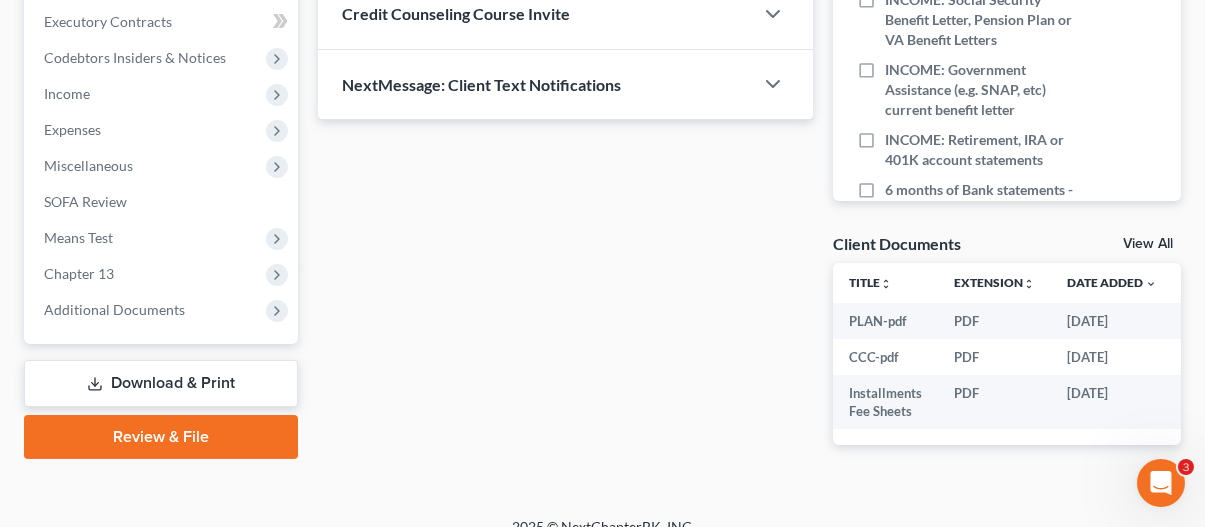 drag, startPoint x: 80, startPoint y: 313, endPoint x: 86, endPoint y: 337, distance: 24.738634 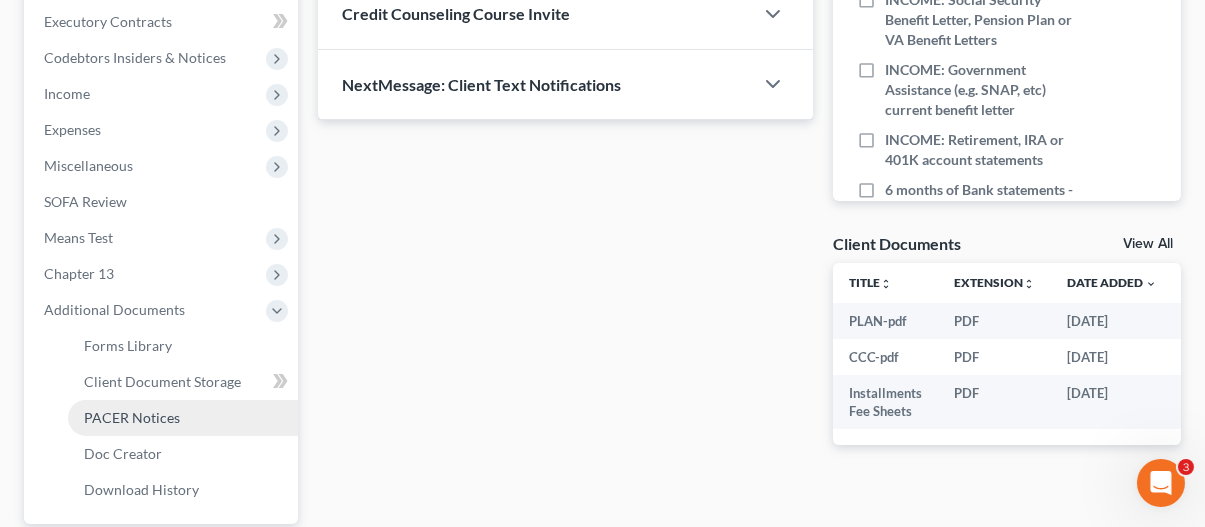 click on "PACER Notices" at bounding box center (132, 417) 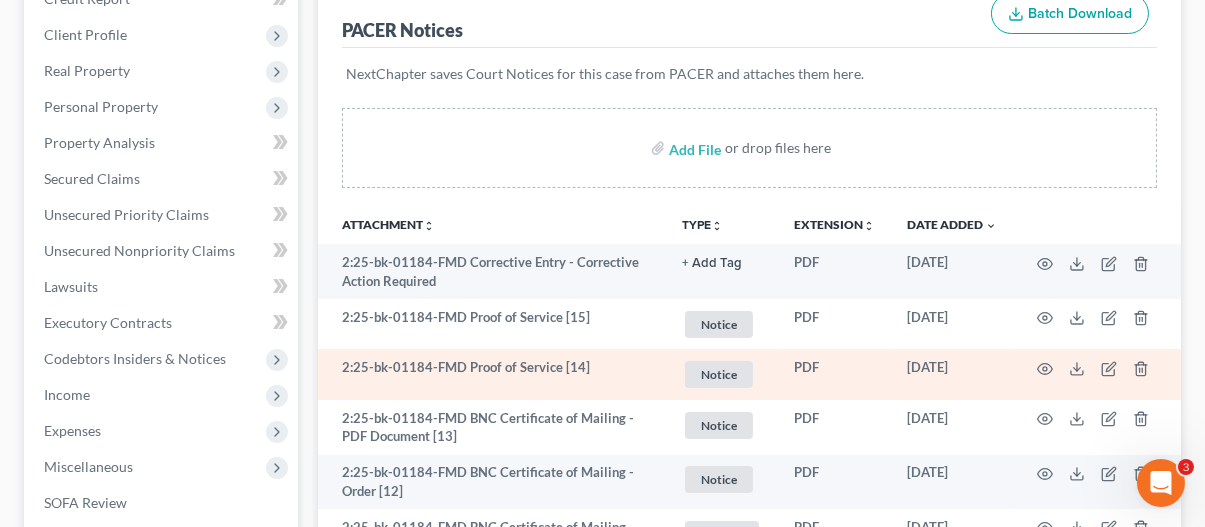 scroll, scrollTop: 300, scrollLeft: 0, axis: vertical 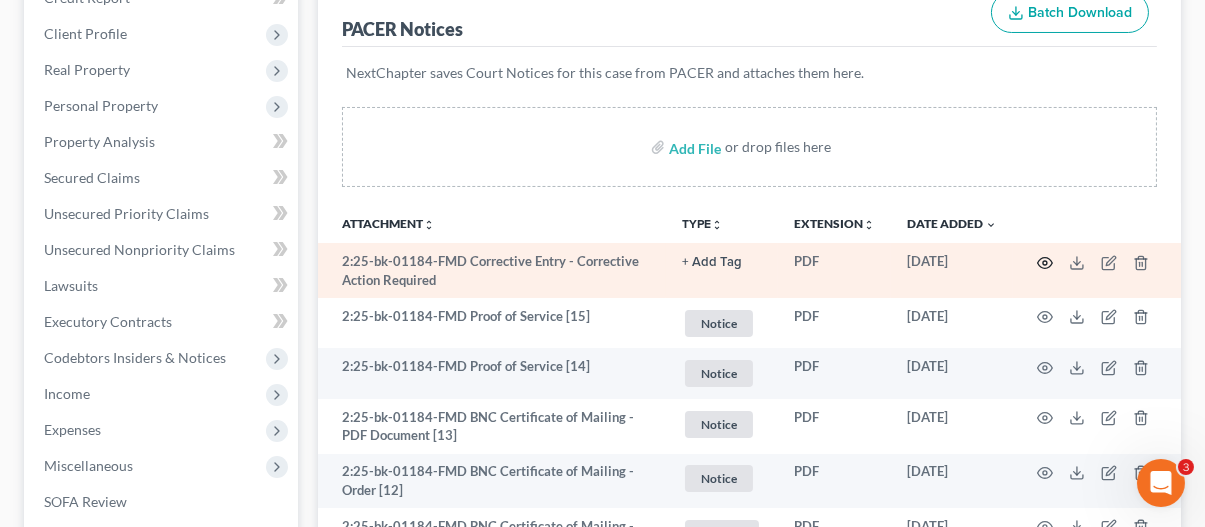 click 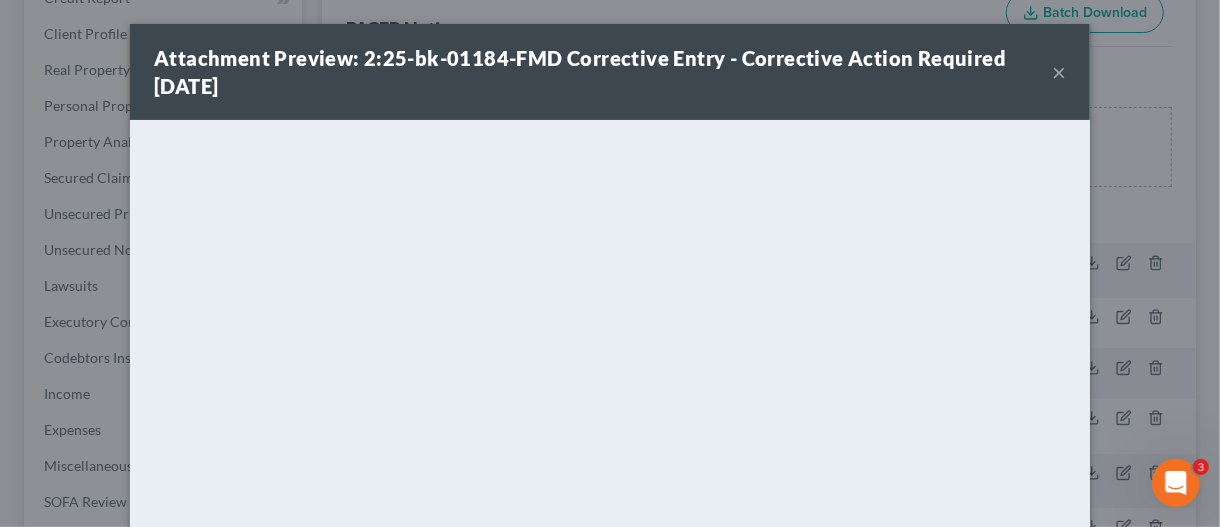 click on "×" at bounding box center (1059, 72) 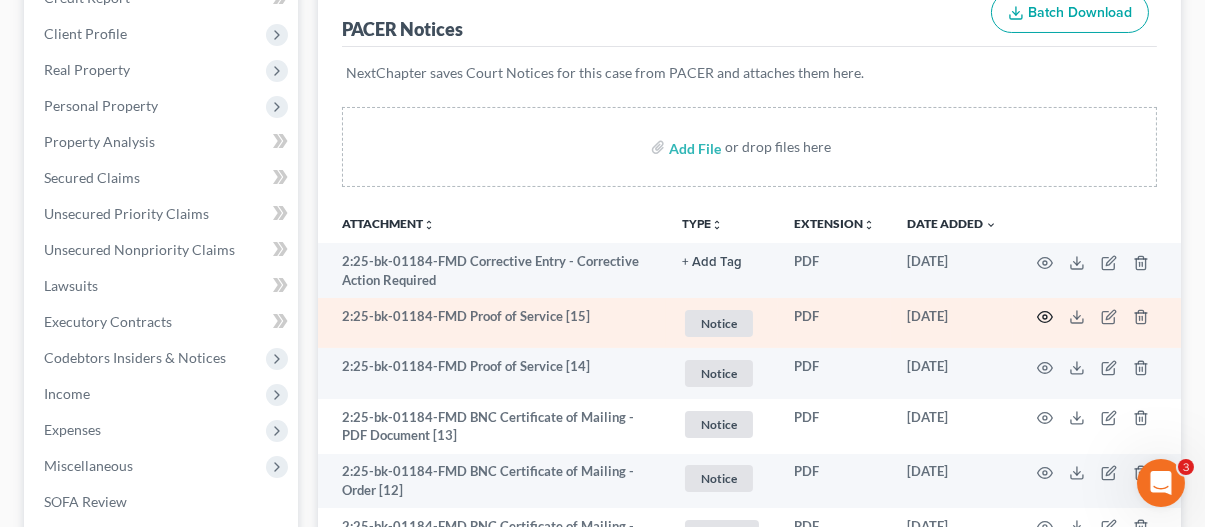 click 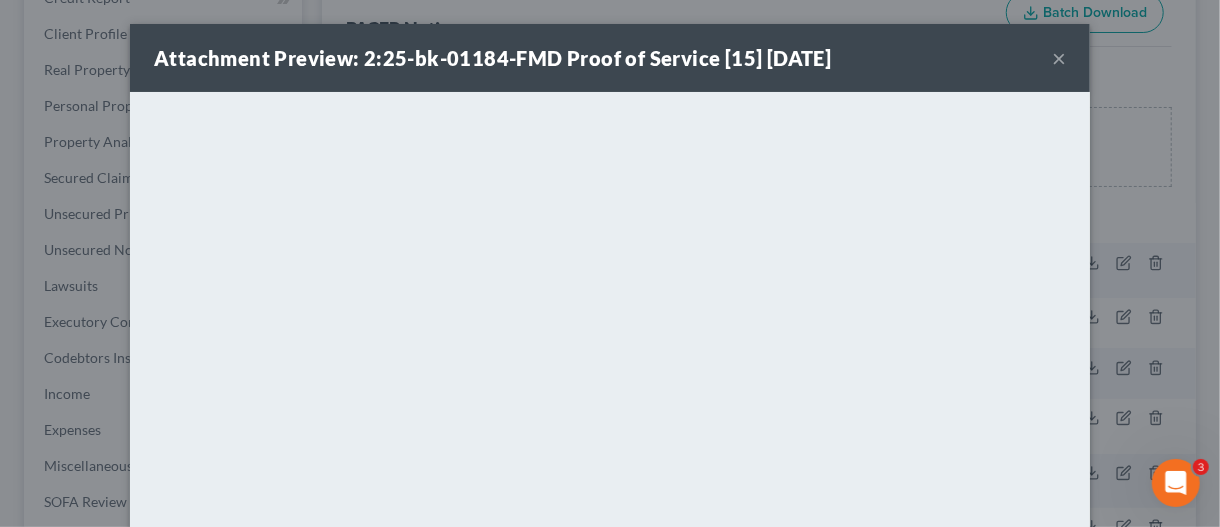 drag, startPoint x: 1052, startPoint y: 56, endPoint x: 1044, endPoint y: 74, distance: 19.697716 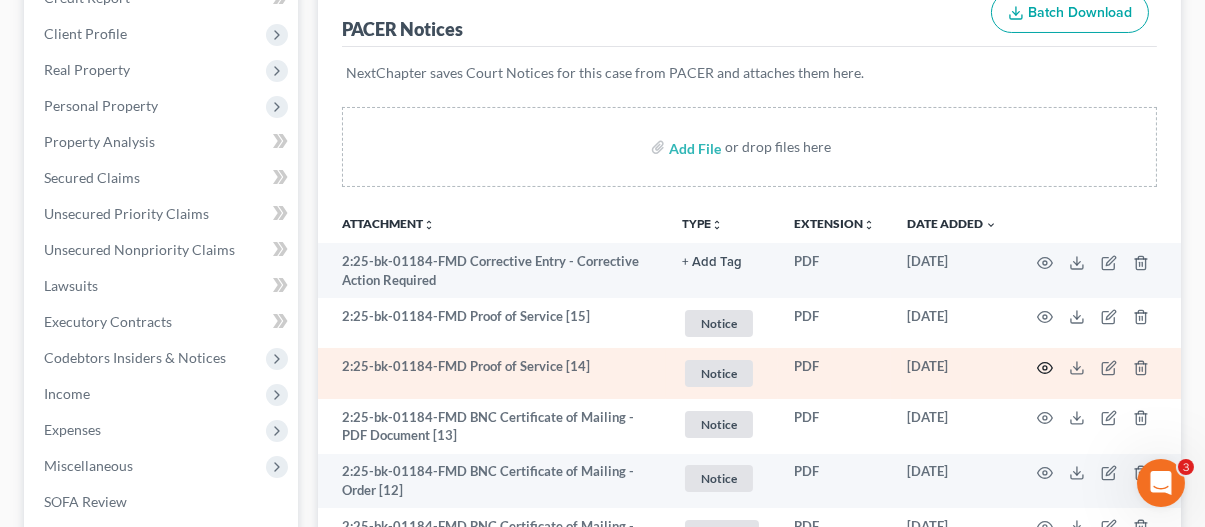 click 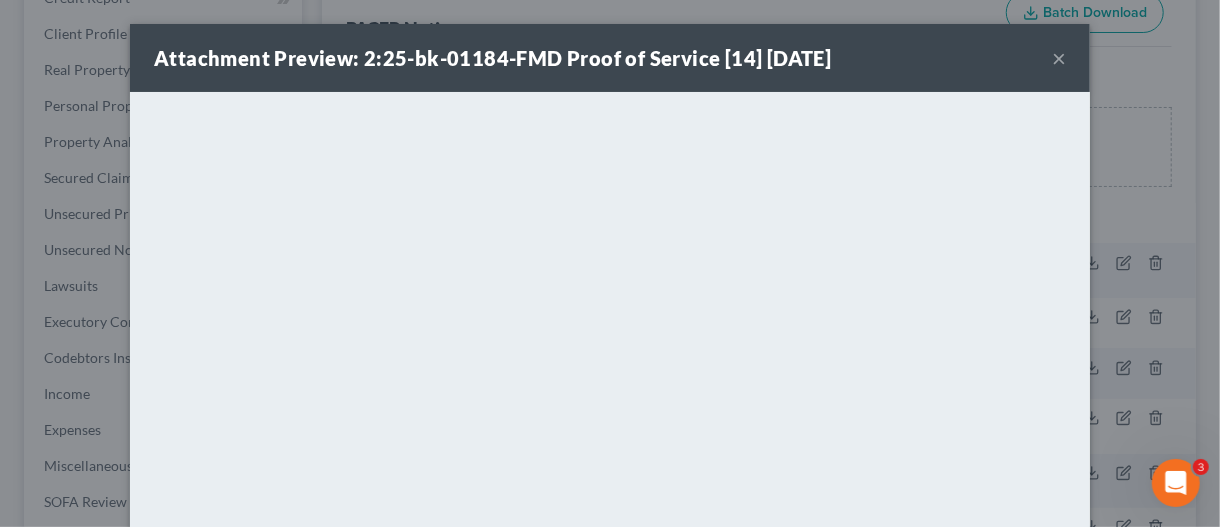 click on "×" at bounding box center [1059, 58] 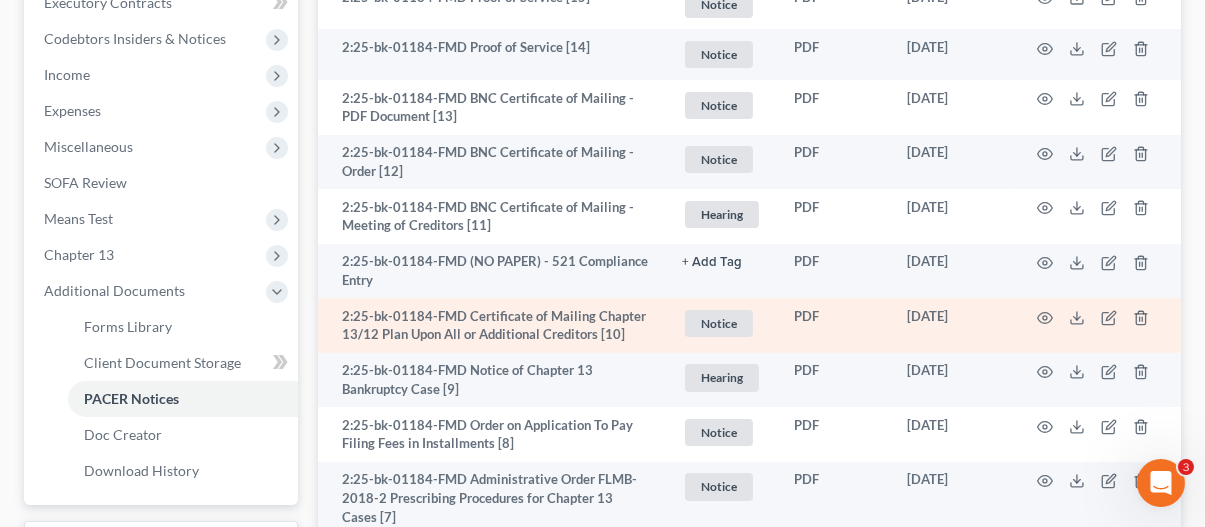 scroll, scrollTop: 700, scrollLeft: 0, axis: vertical 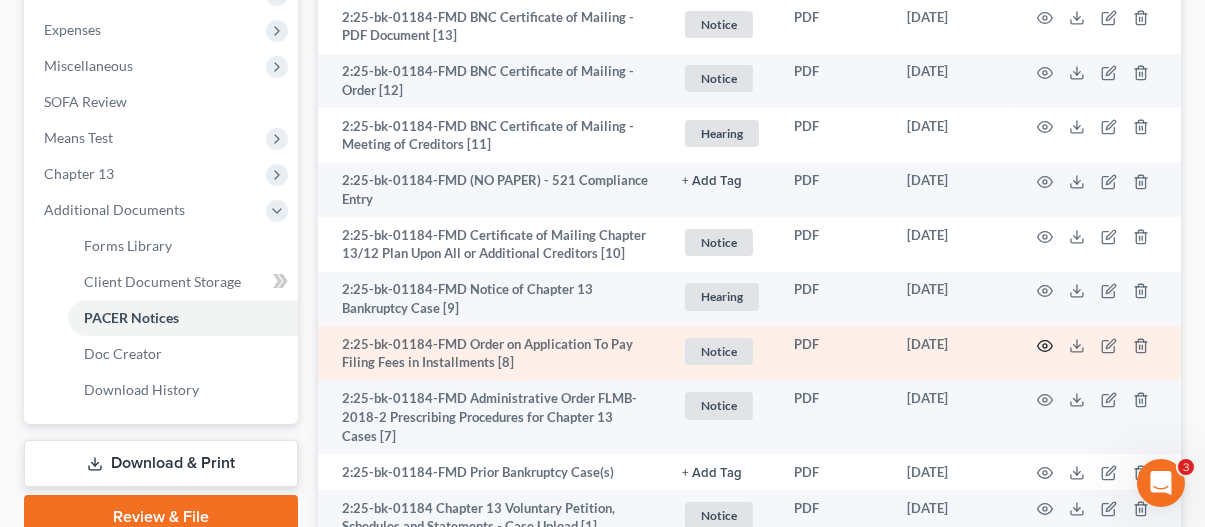 click 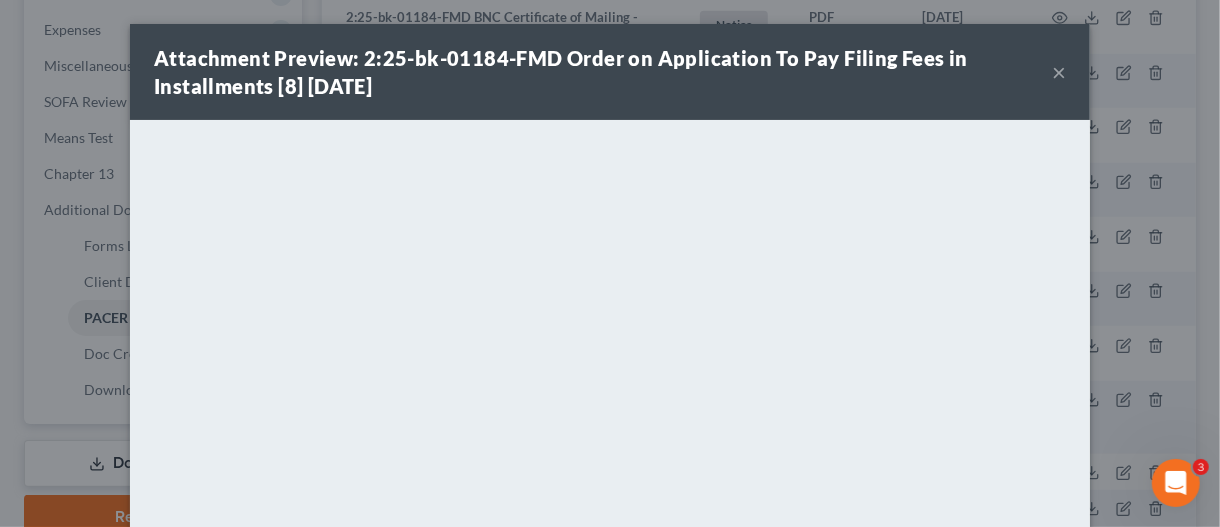 click on "×" at bounding box center [1059, 72] 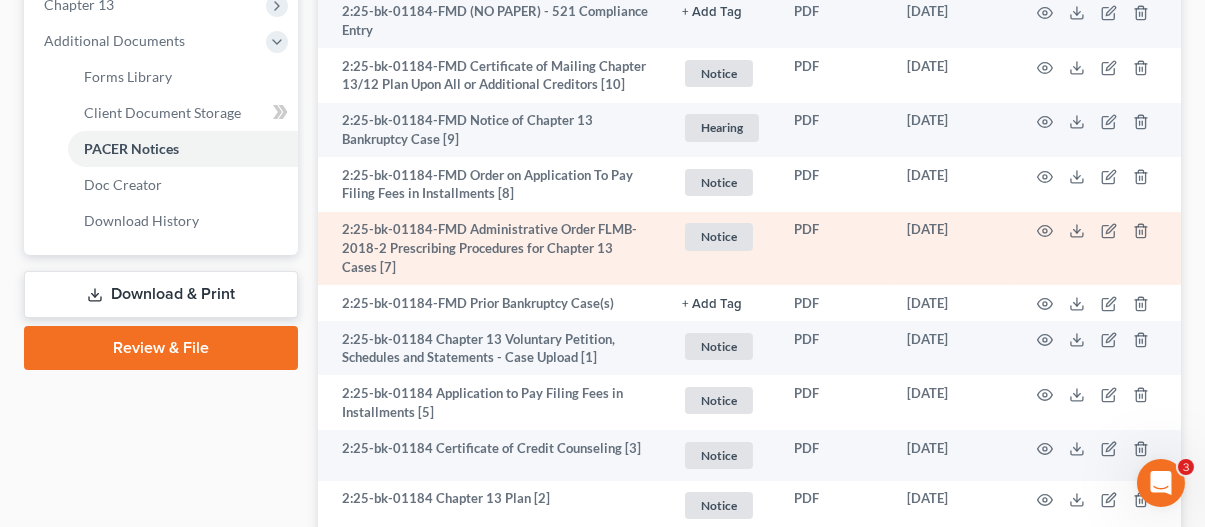 scroll, scrollTop: 1080, scrollLeft: 0, axis: vertical 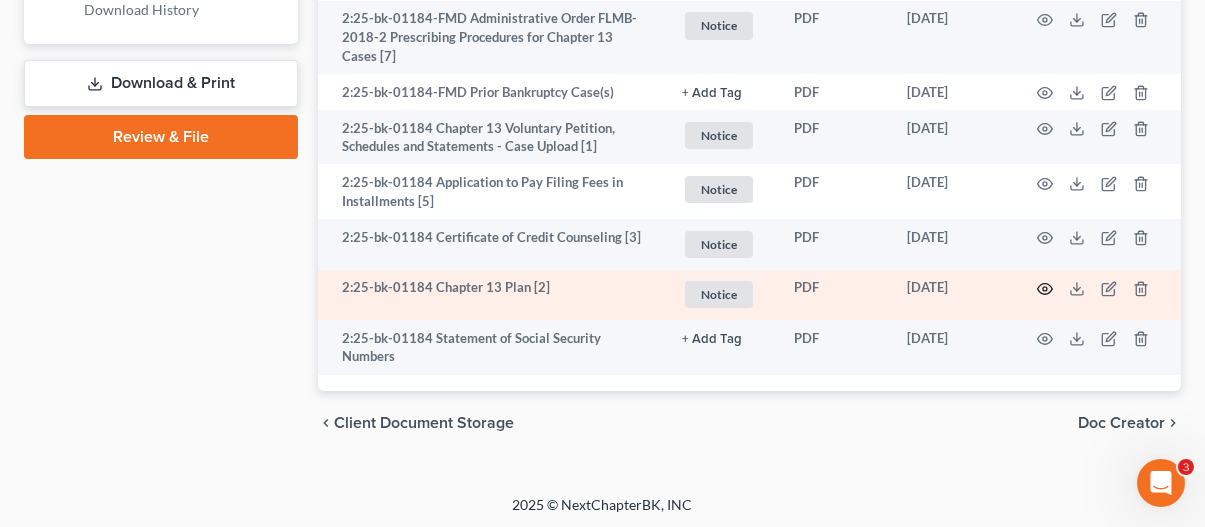 click 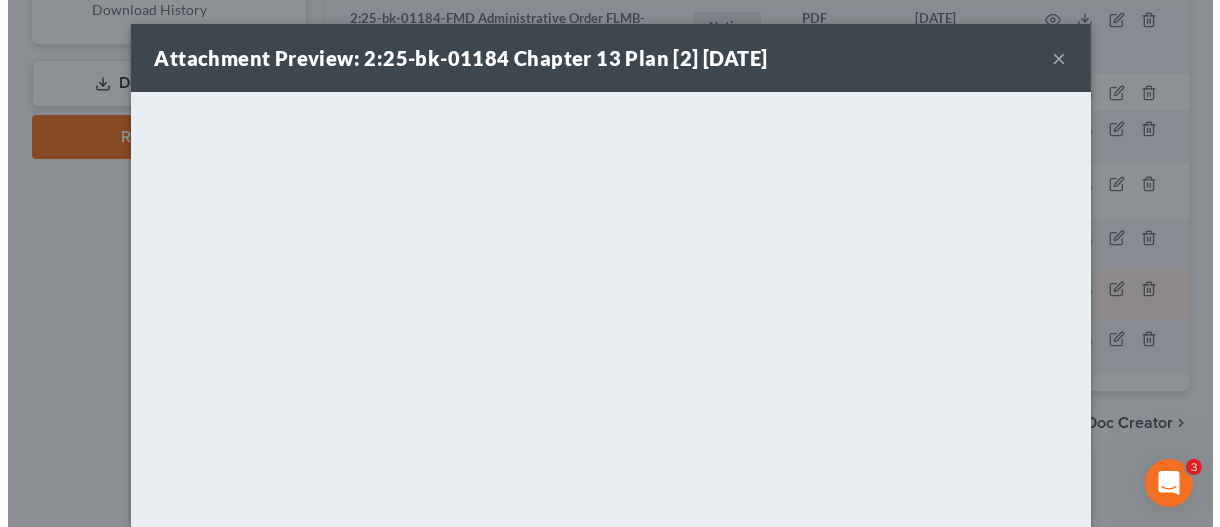 scroll, scrollTop: 1061, scrollLeft: 0, axis: vertical 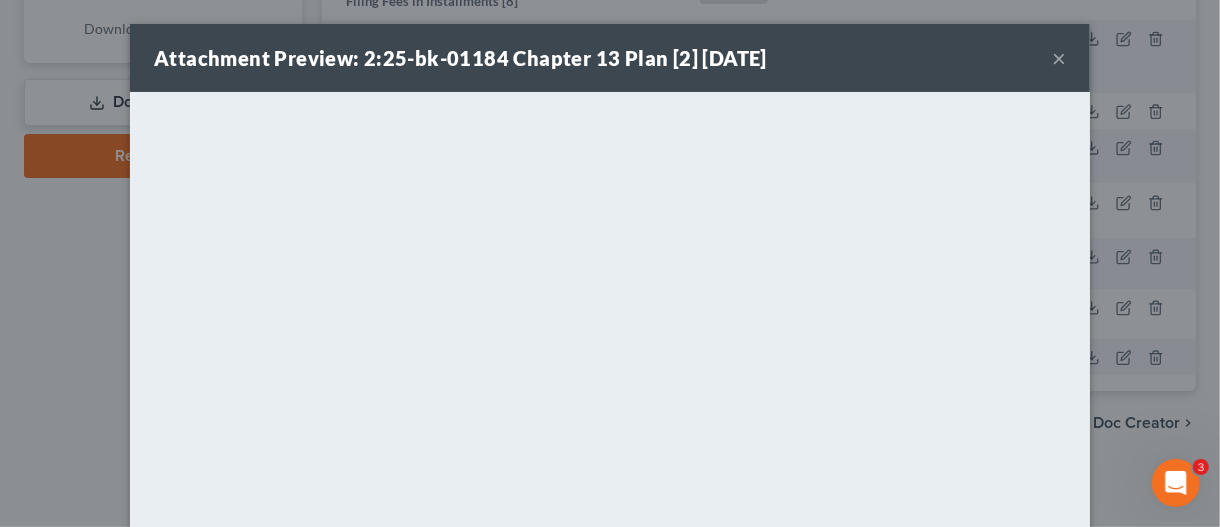 click on "×" at bounding box center [1059, 58] 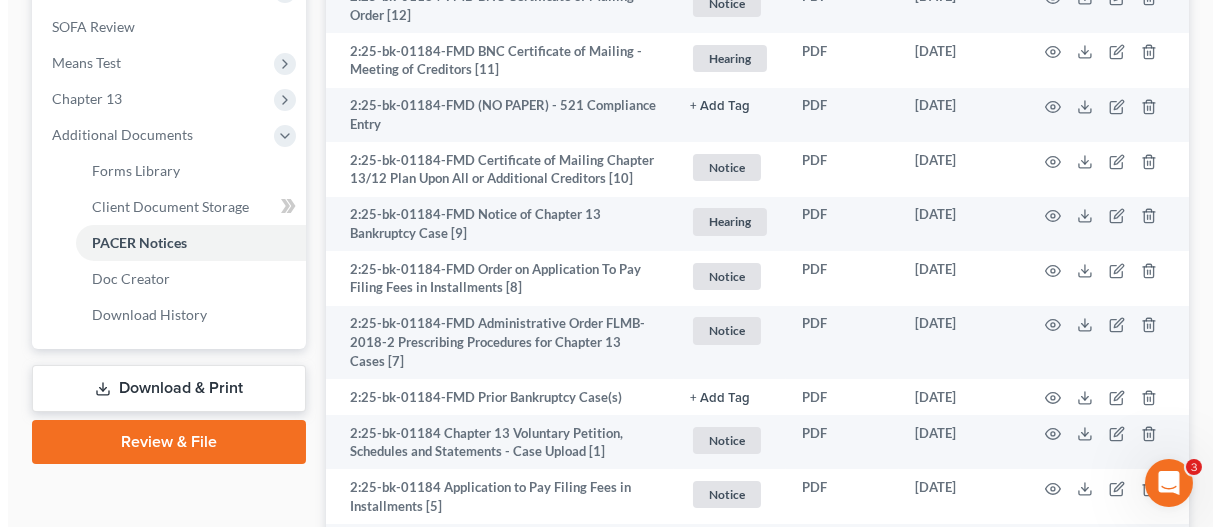 scroll, scrollTop: 0, scrollLeft: 0, axis: both 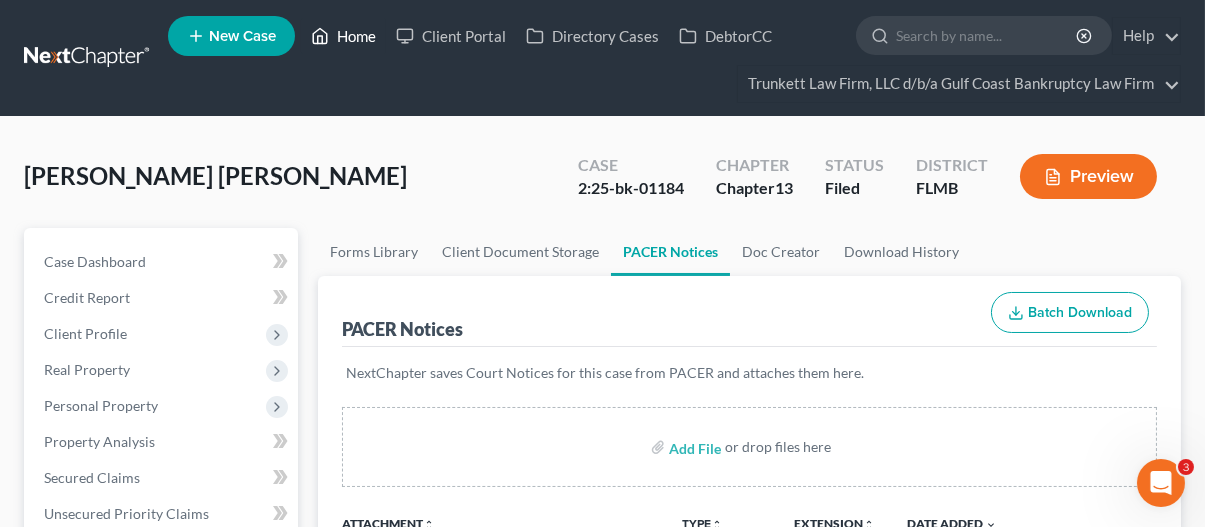 click on "Home" at bounding box center (343, 36) 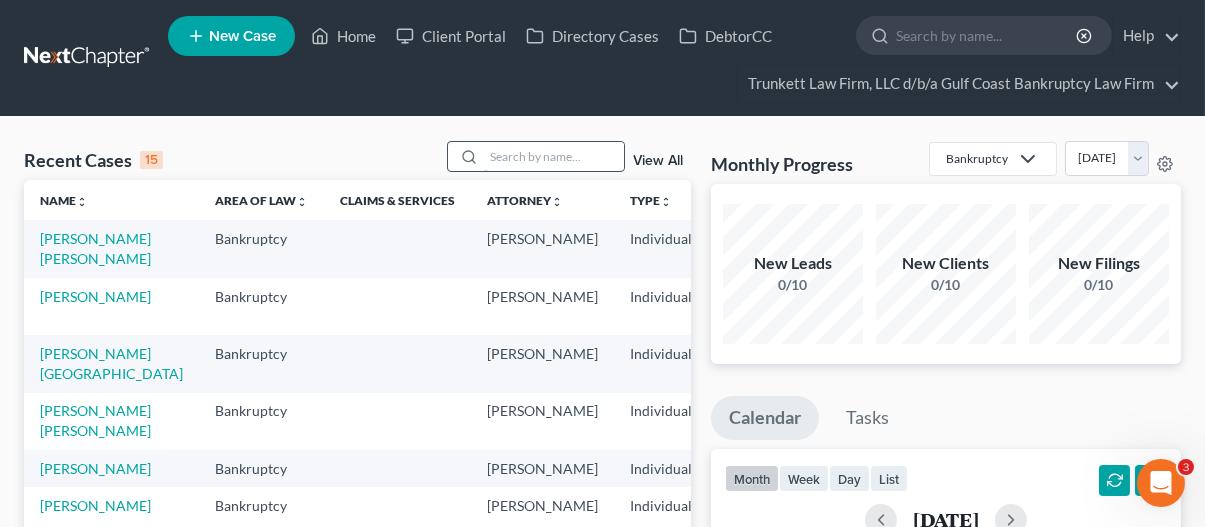 click at bounding box center (554, 156) 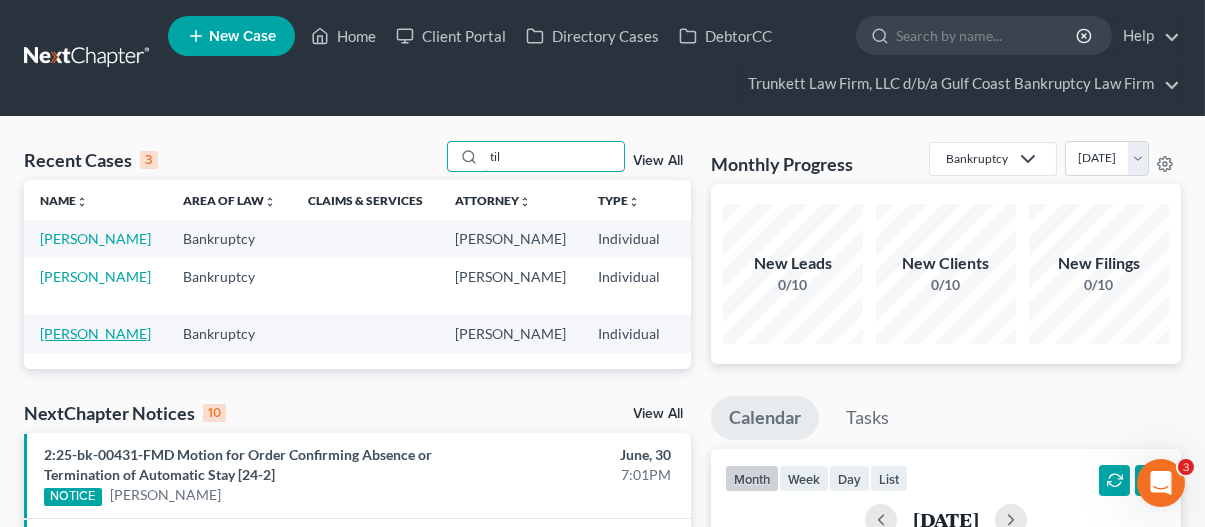 type on "til" 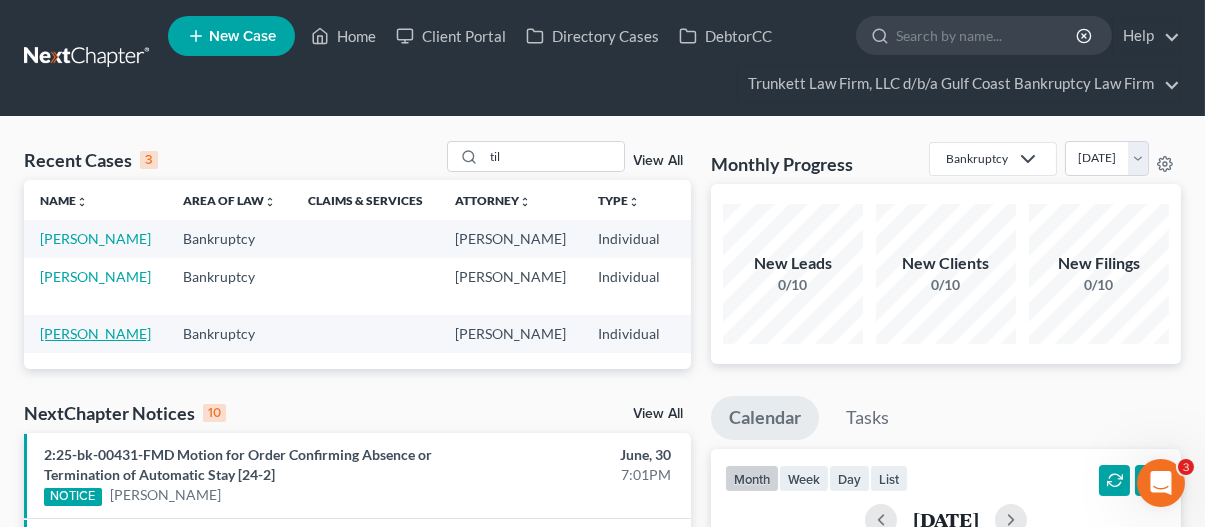 click on "[PERSON_NAME]" at bounding box center [95, 333] 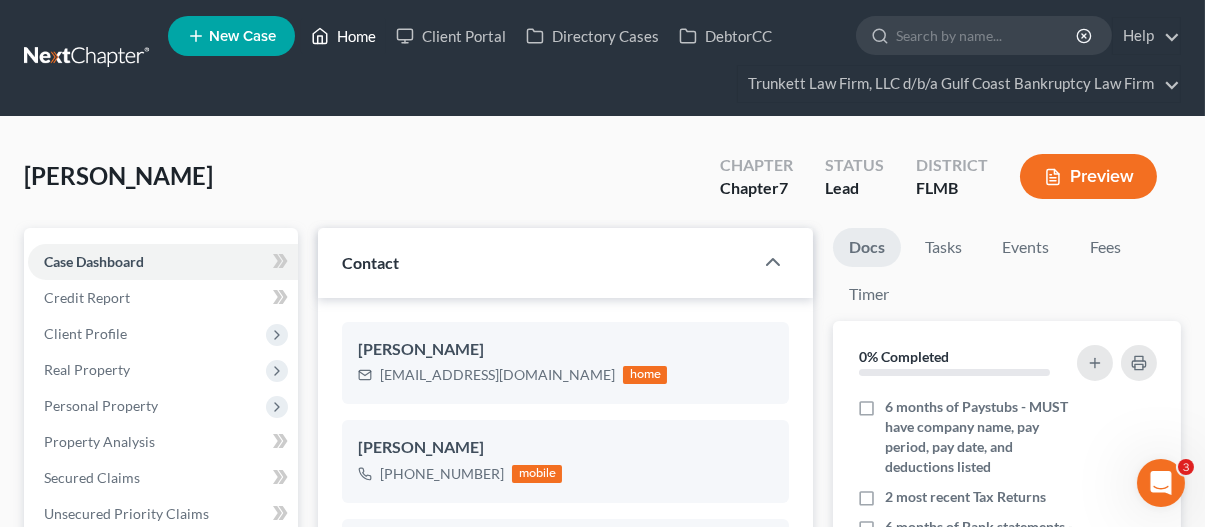 click on "Home" at bounding box center [343, 36] 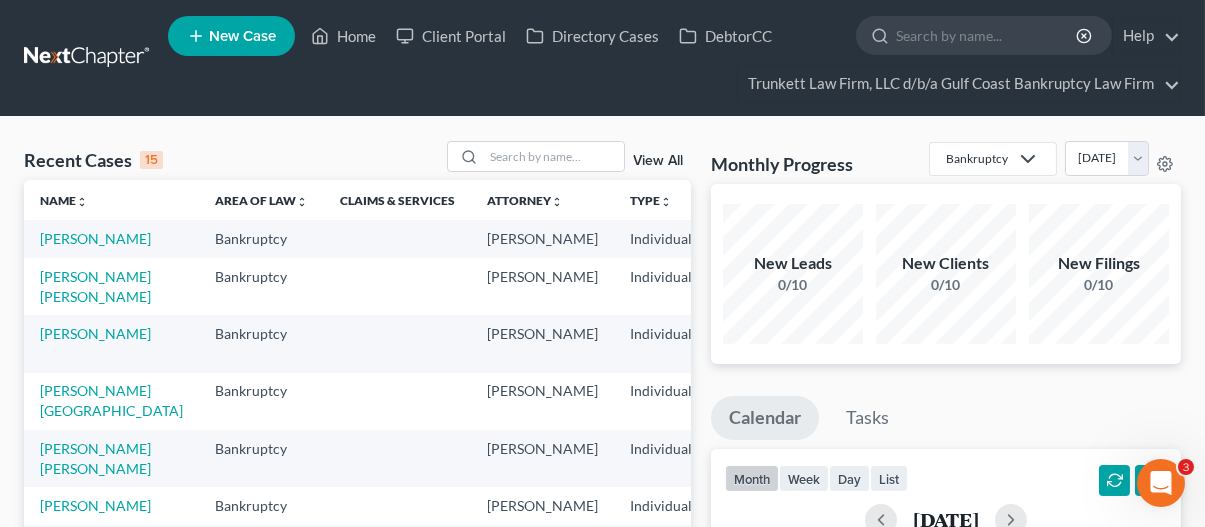 click on "View All" at bounding box center (658, 161) 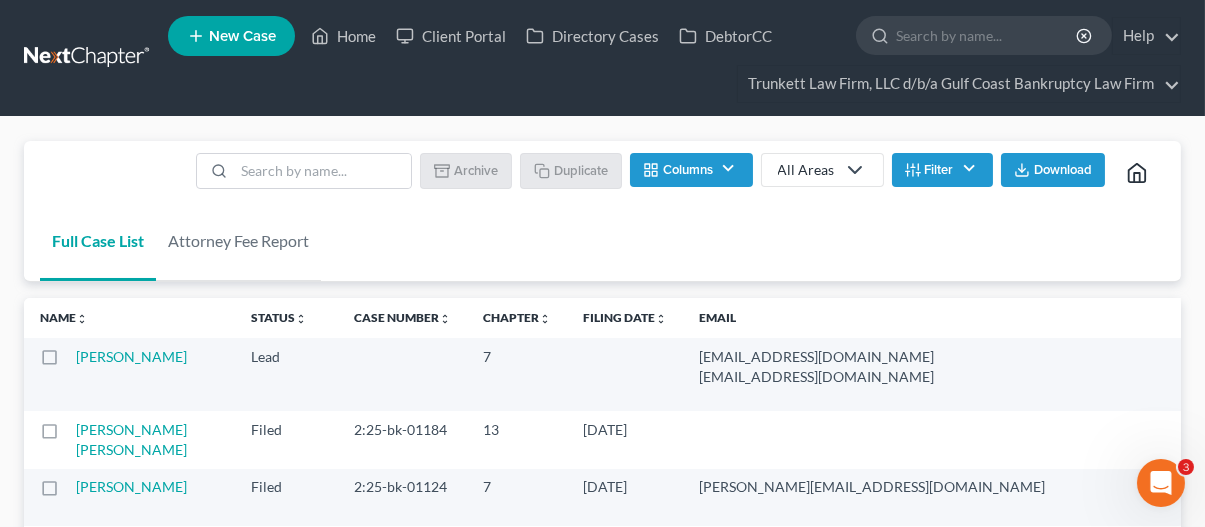 click at bounding box center [68, 362] 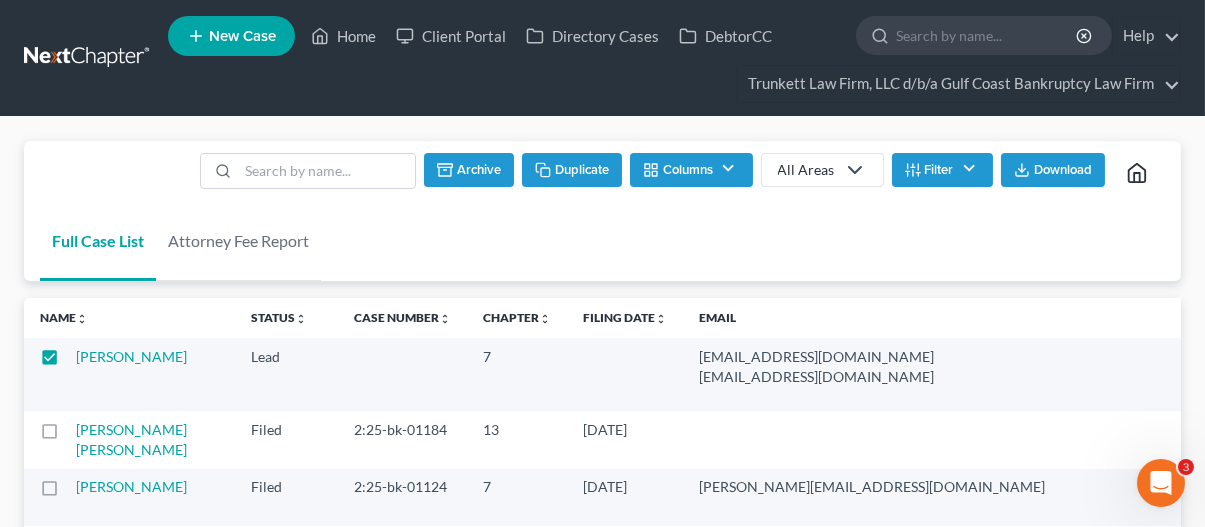 click on "Archive" at bounding box center [469, 170] 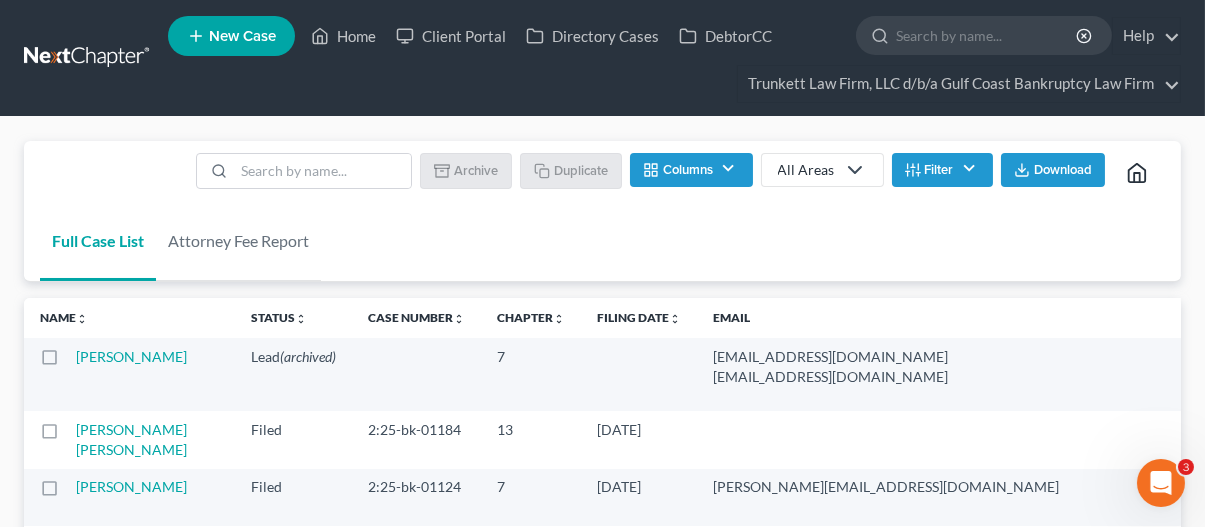 checkbox on "false" 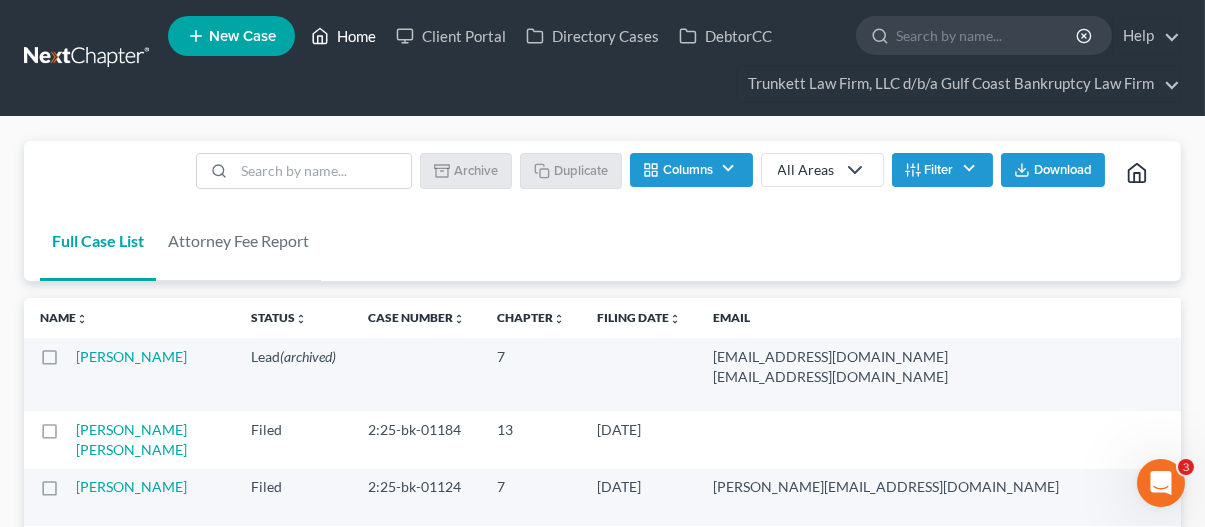 click on "Home" at bounding box center [343, 36] 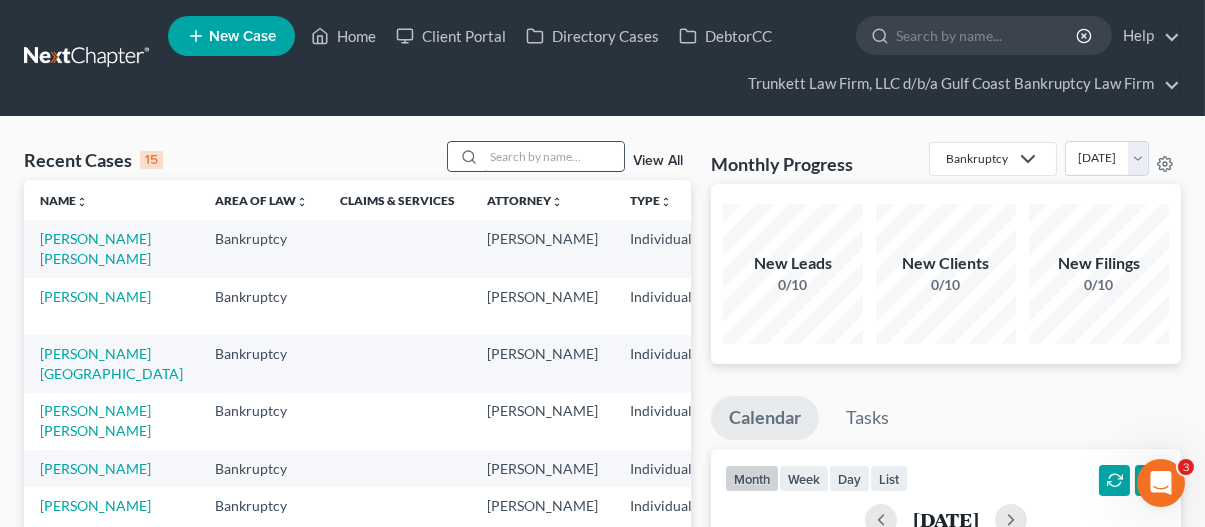 click at bounding box center [554, 156] 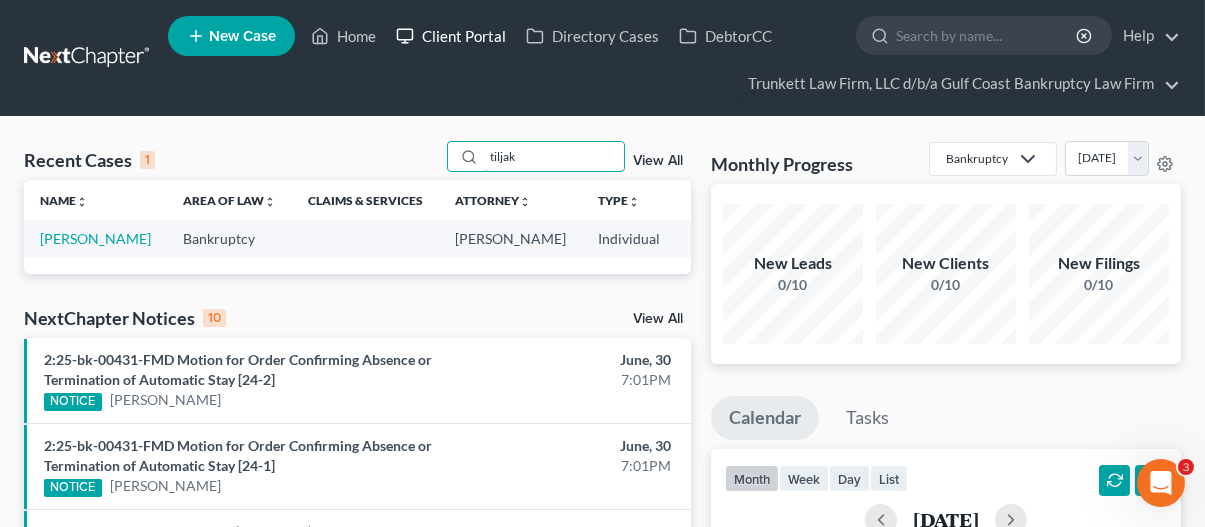 type on "tiljak" 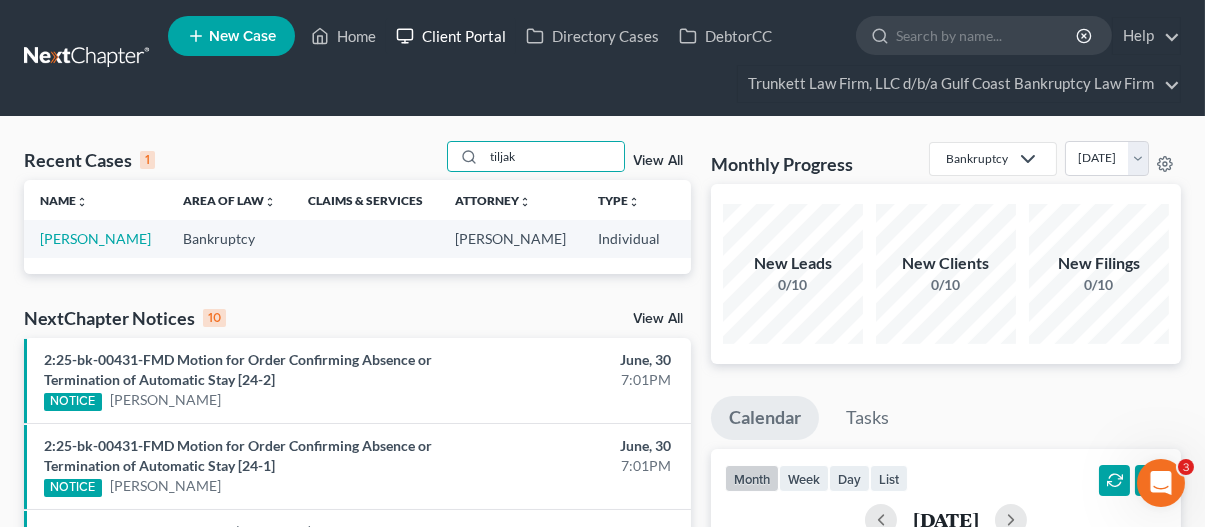 click on "Client Portal" at bounding box center (451, 36) 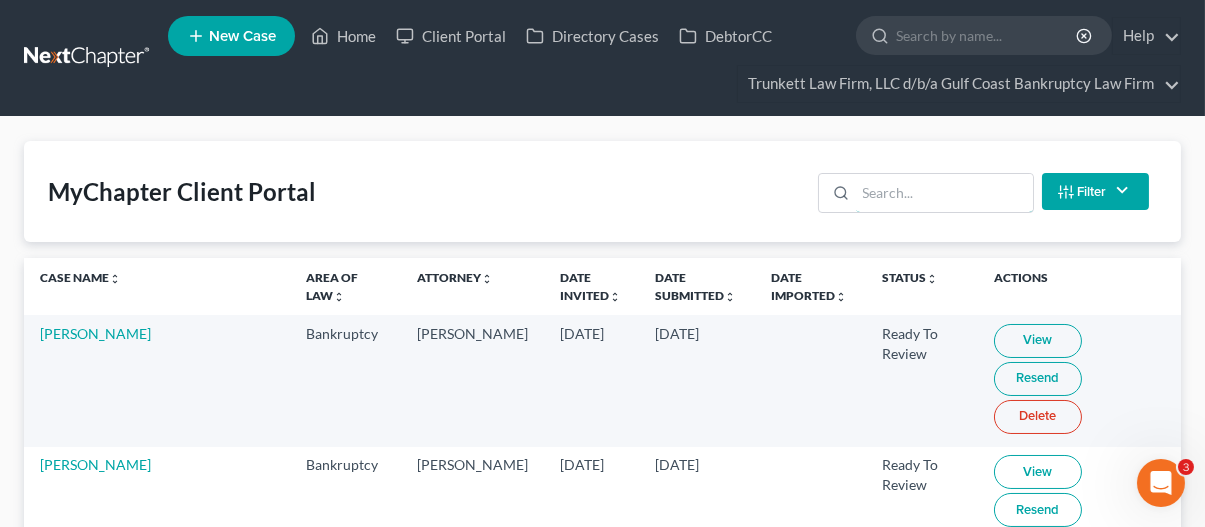 drag, startPoint x: 890, startPoint y: 184, endPoint x: 875, endPoint y: 168, distance: 21.931713 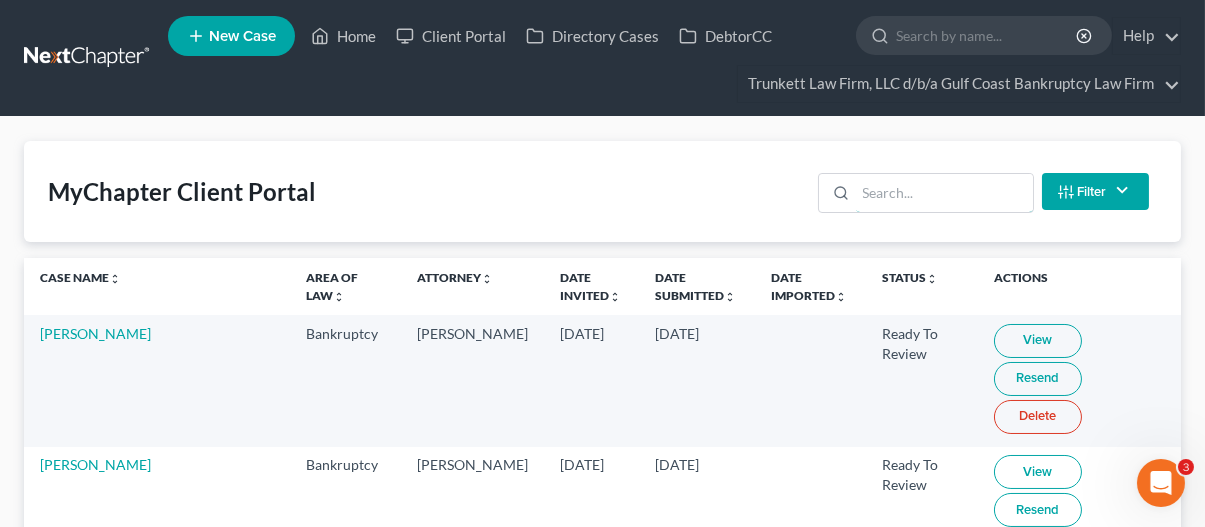 click at bounding box center (944, 193) 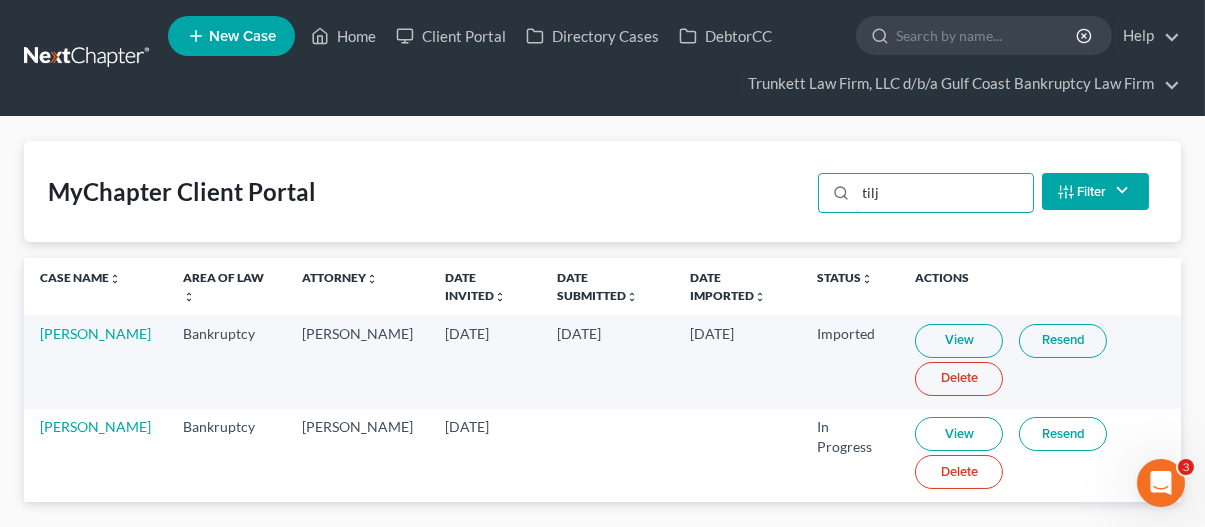 type on "tilj" 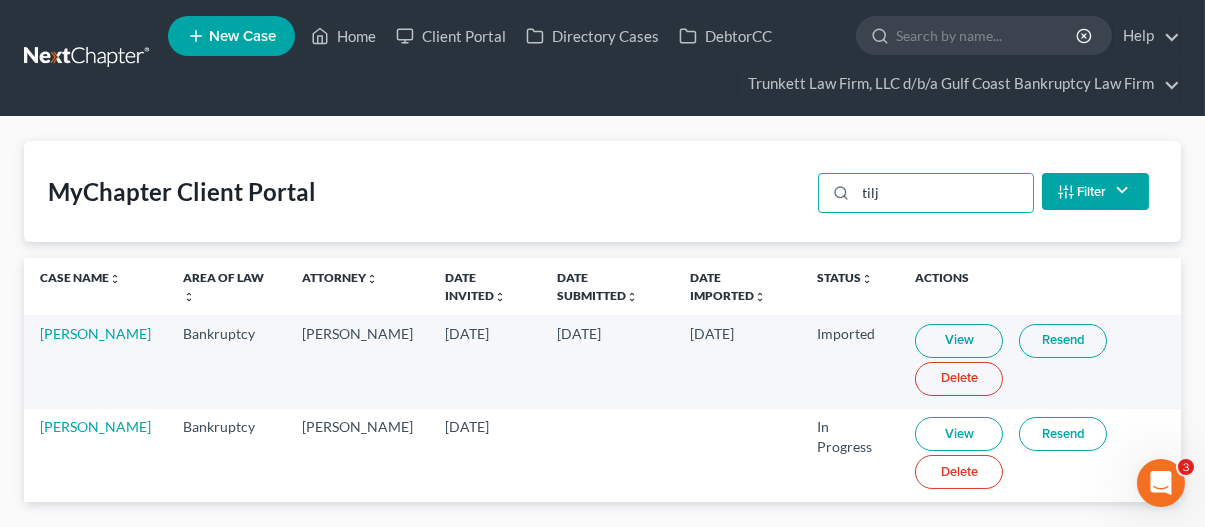 click on "Delete" at bounding box center [959, 379] 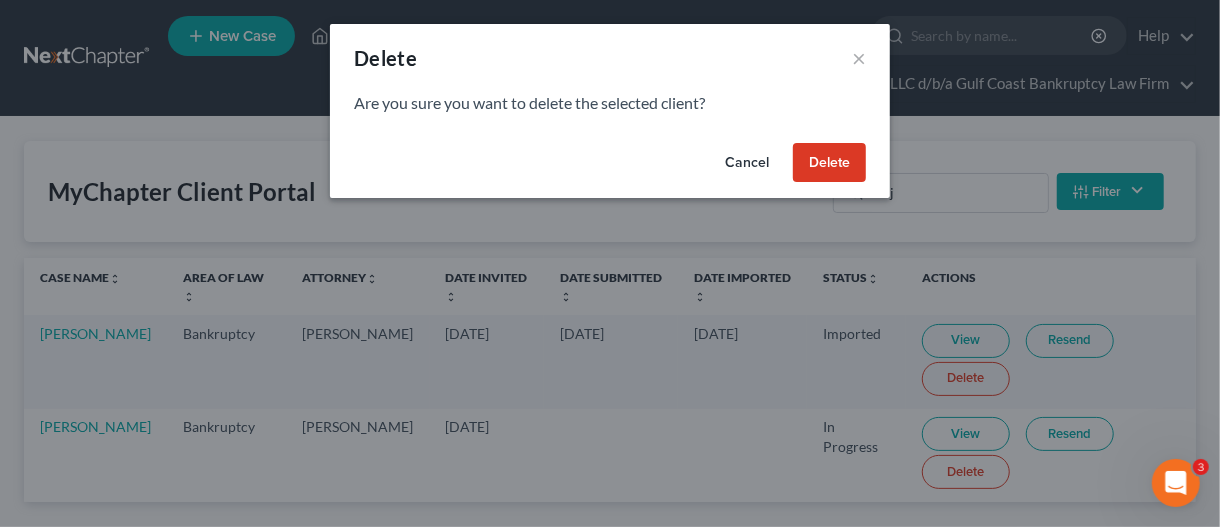 click on "Delete" at bounding box center [829, 163] 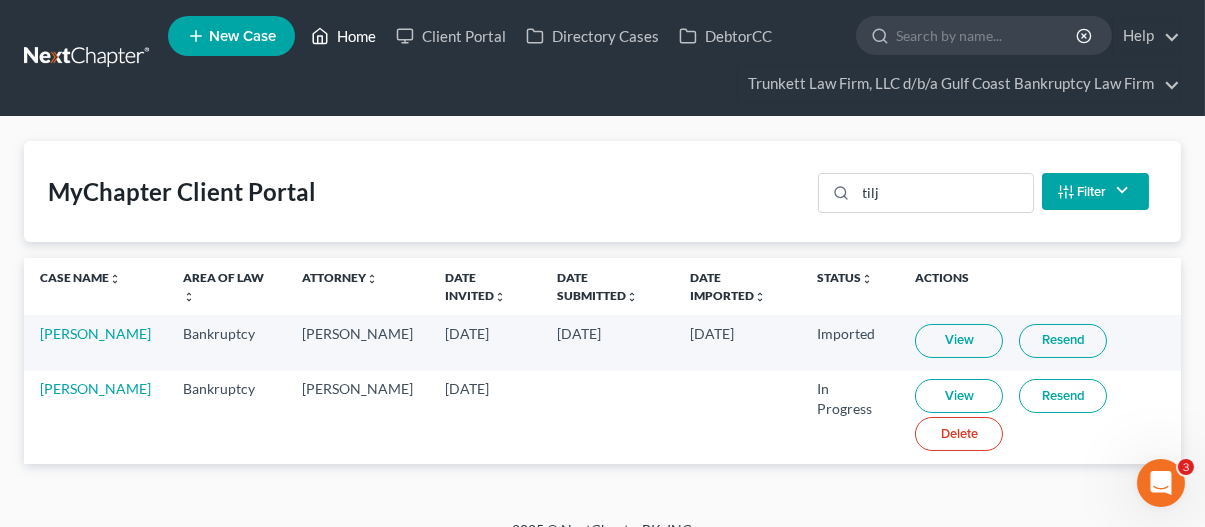 click on "Home" at bounding box center (343, 36) 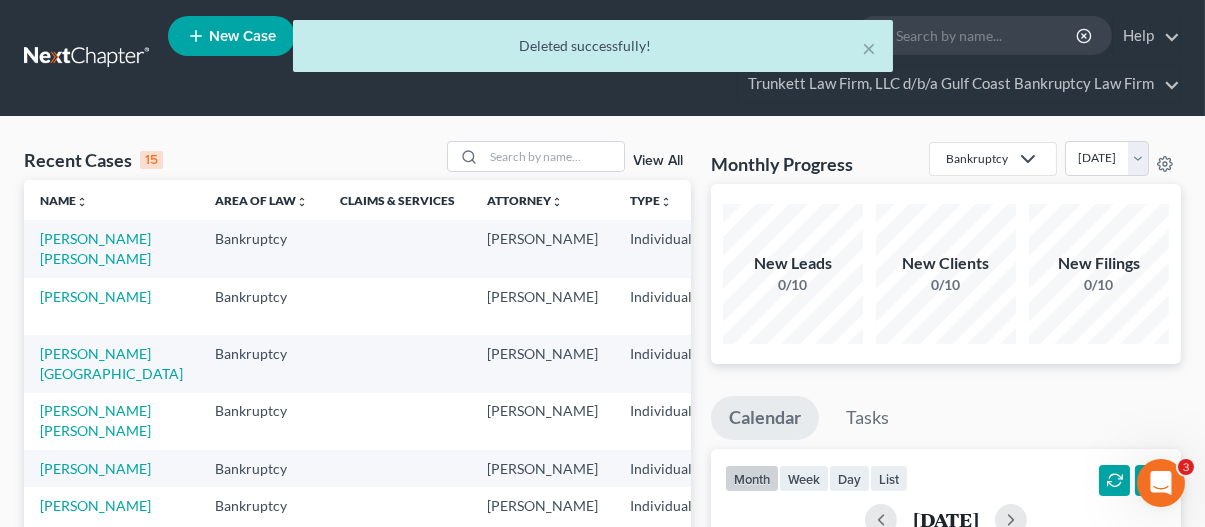 click on "New Case Home Client Portal Directory Cases DebtorCC         - No Result - See all results Or Press Enter... Help Help Center Webinars Training Videos What's new Trunkett Law Firm, LLC d/b/a Gulf Coast Bankruptcy Law Firm Trunkett Law Firm, LLC d/b/a Gulf Coast Bankruptcy Law Firm [EMAIL_ADDRESS][DOMAIN_NAME] My Account Settings Plan + Billing Account Add-Ons Upgrade to Whoa Log out" at bounding box center (674, 58) 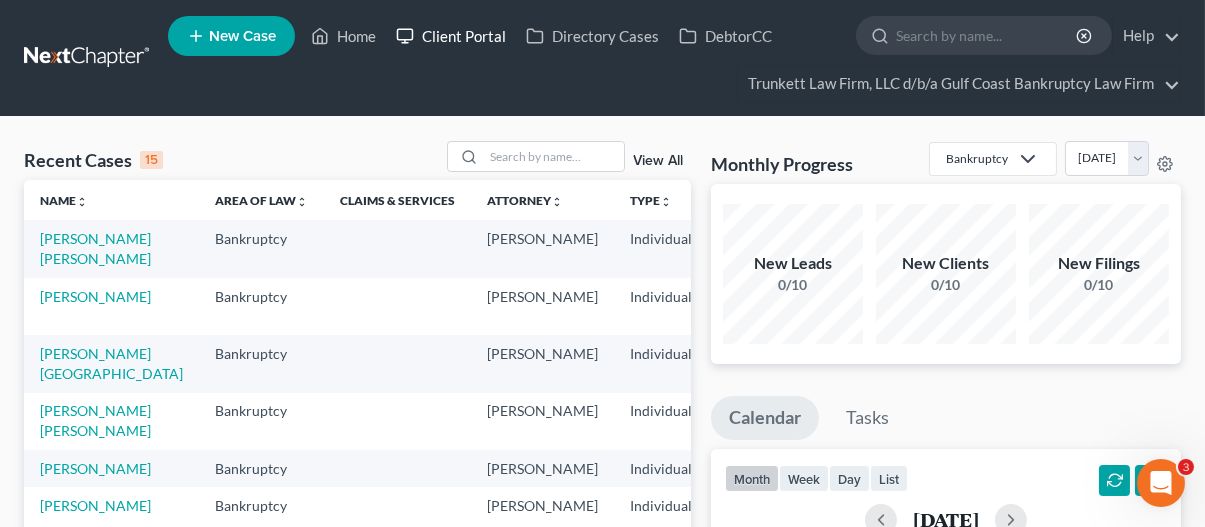 click on "Client Portal" at bounding box center [451, 36] 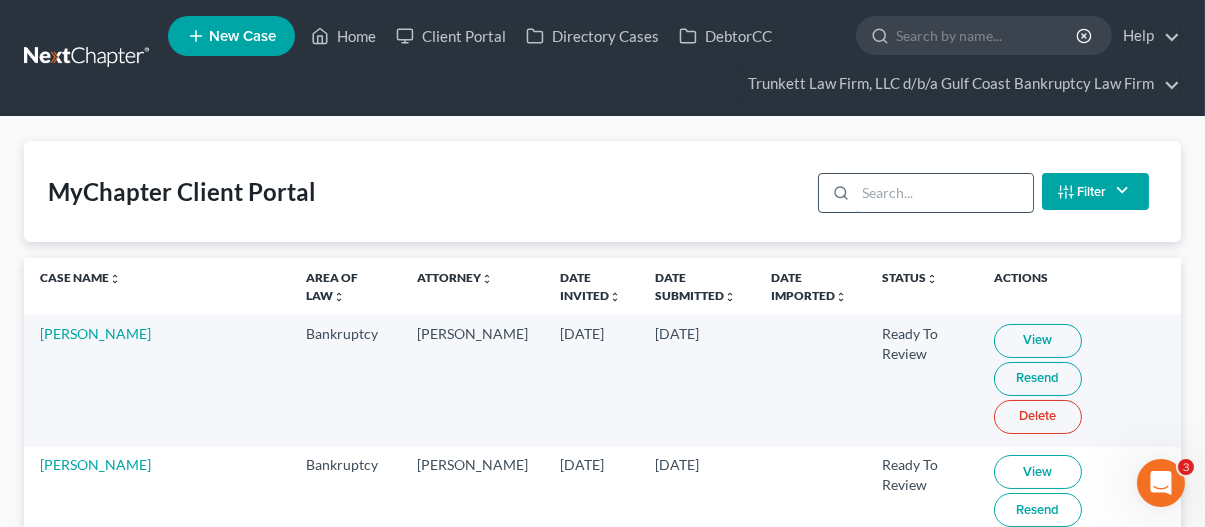 click at bounding box center (944, 193) 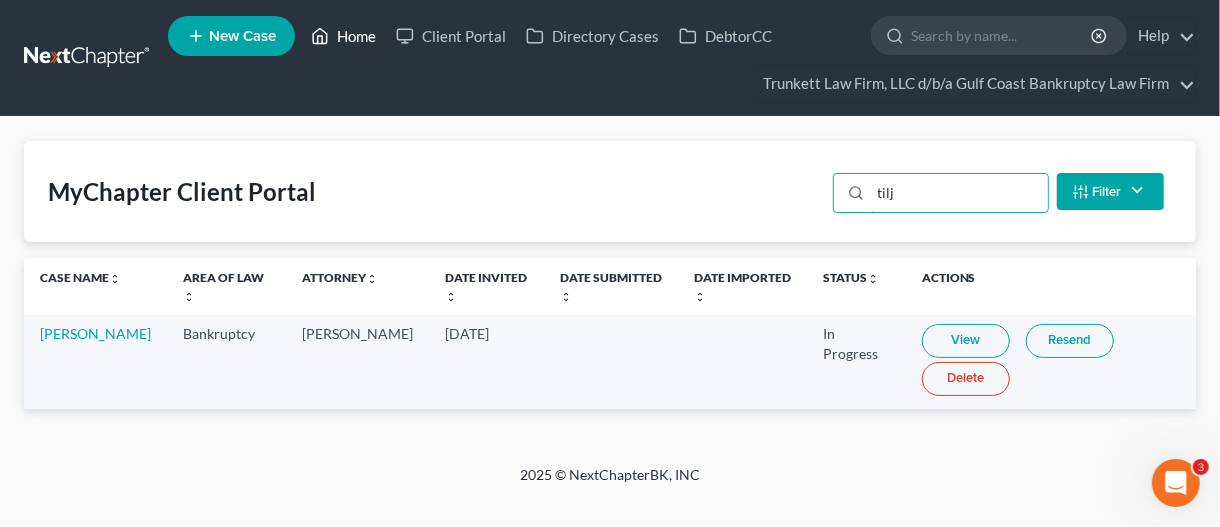 type on "tilj" 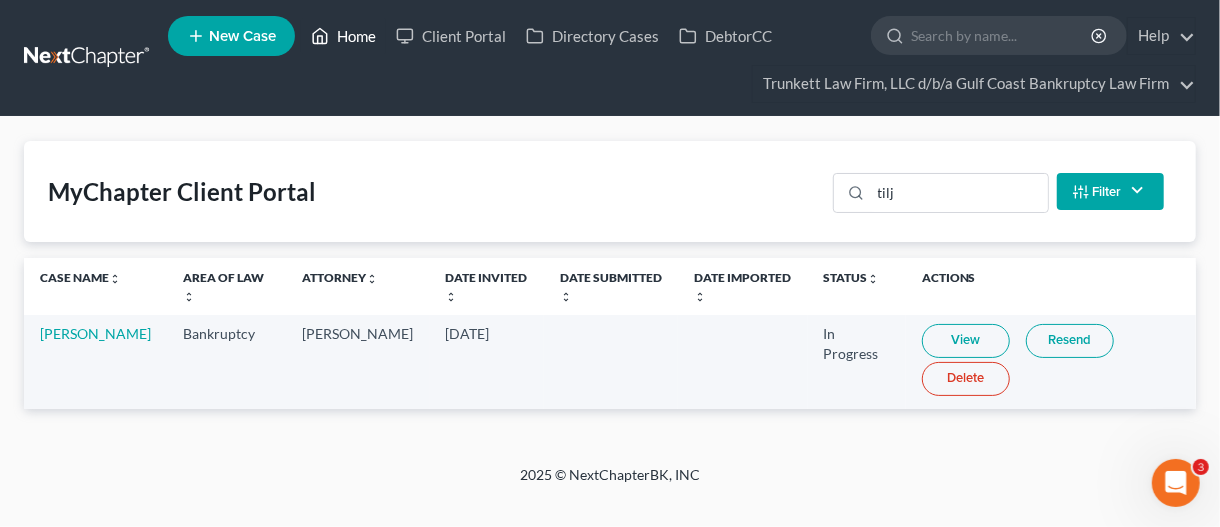 click on "Home" at bounding box center [343, 36] 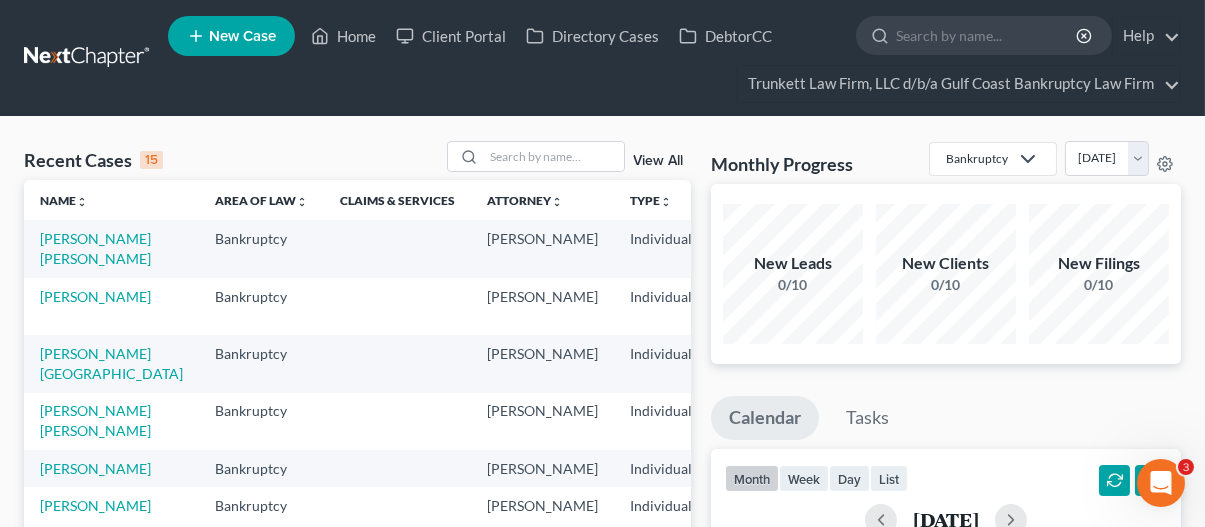 click on "New Case" at bounding box center (242, 36) 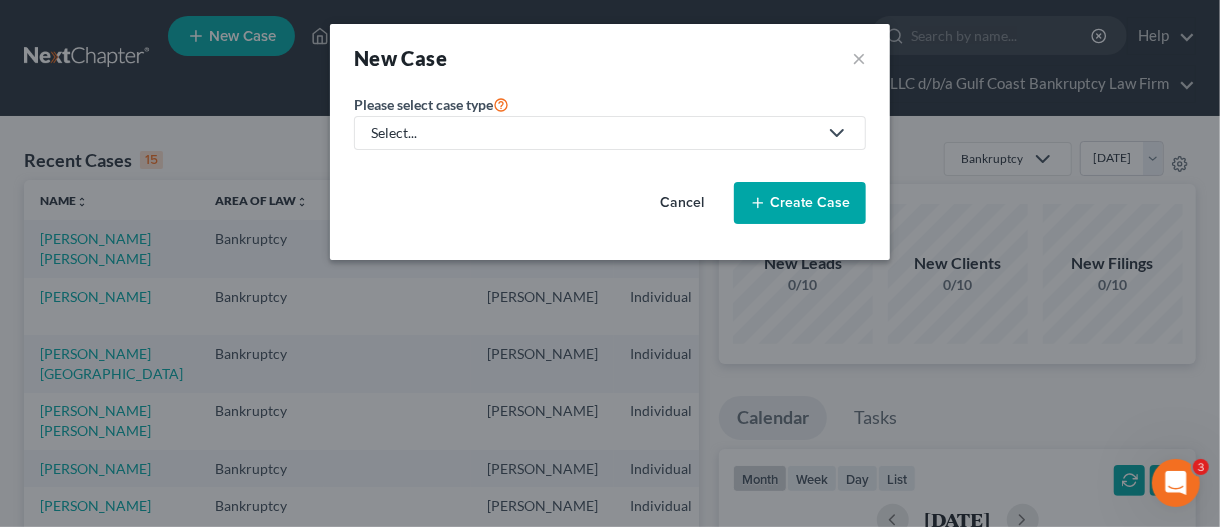 click on "Select..." at bounding box center (610, 133) 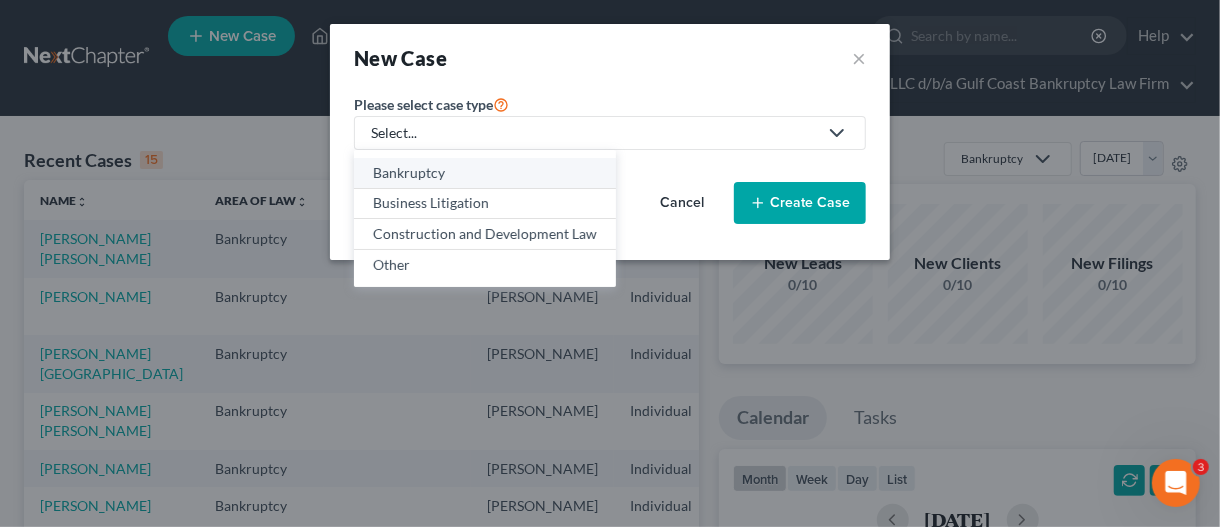 click on "Bankruptcy" at bounding box center [485, 173] 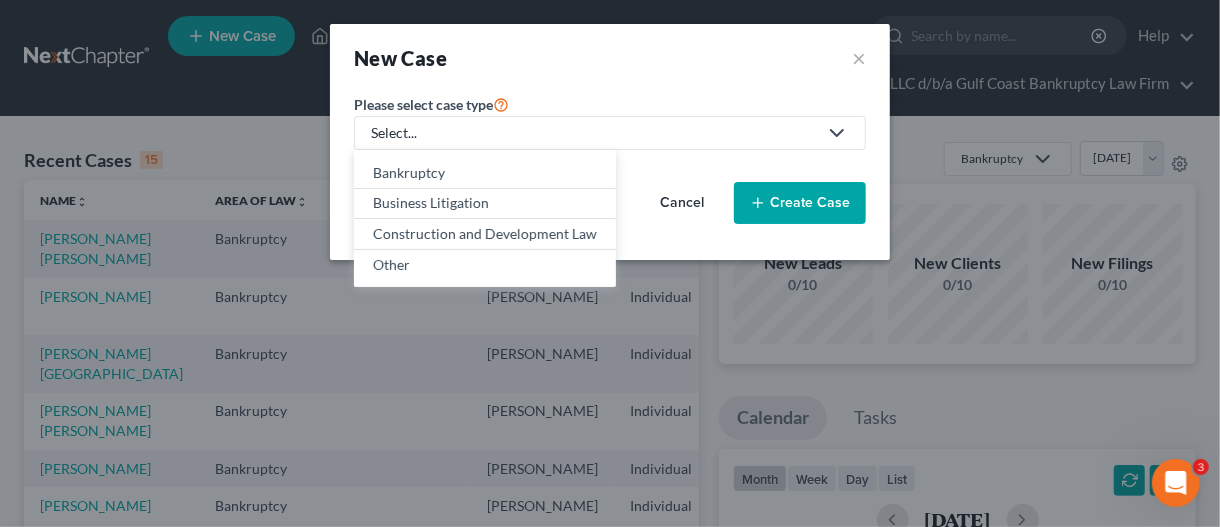 select on "15" 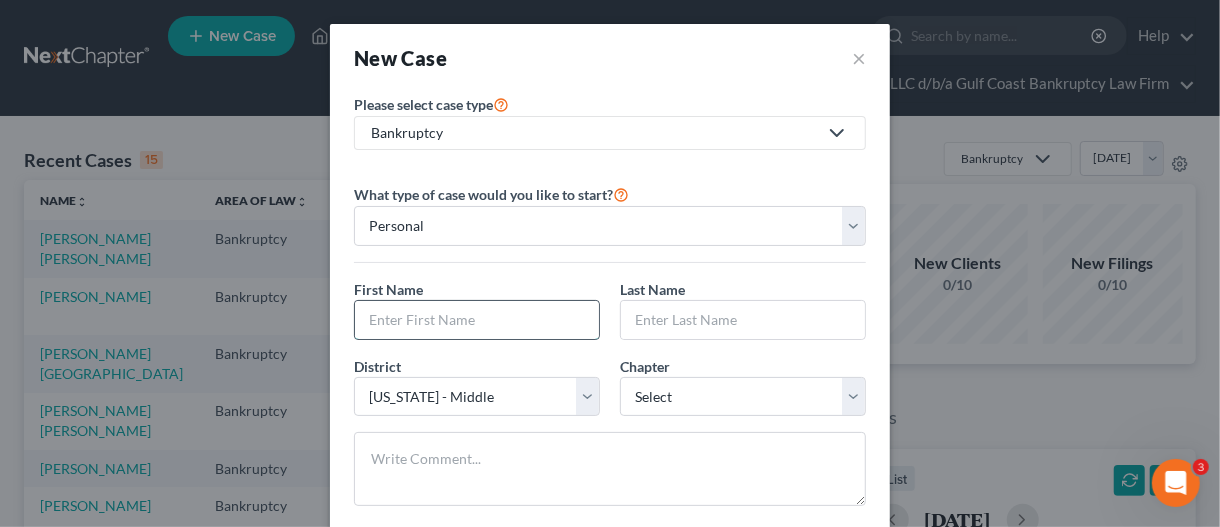 click at bounding box center [477, 320] 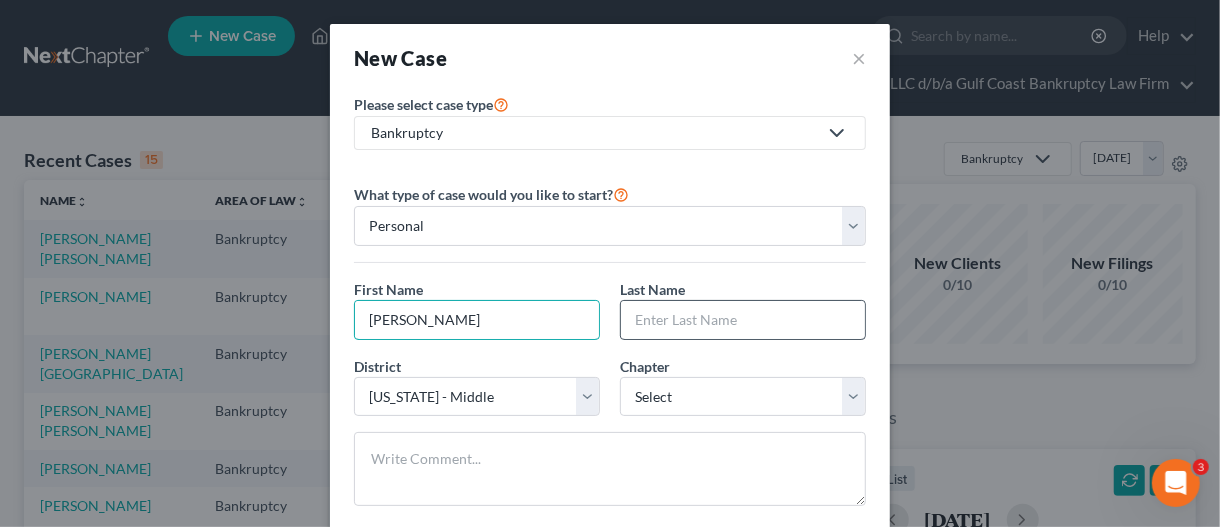 type on "[PERSON_NAME]" 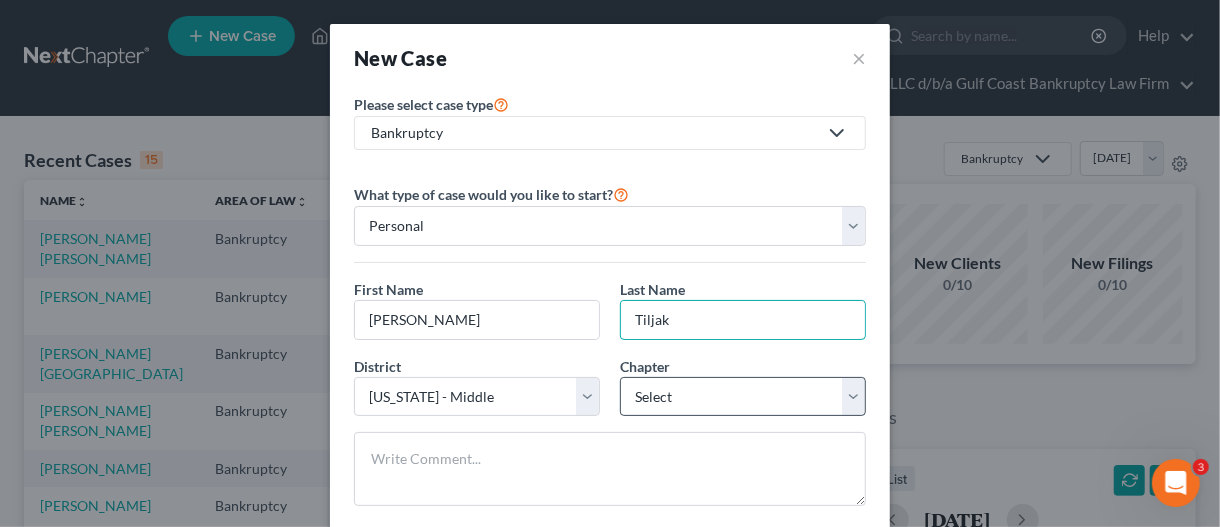 type on "Tiljak" 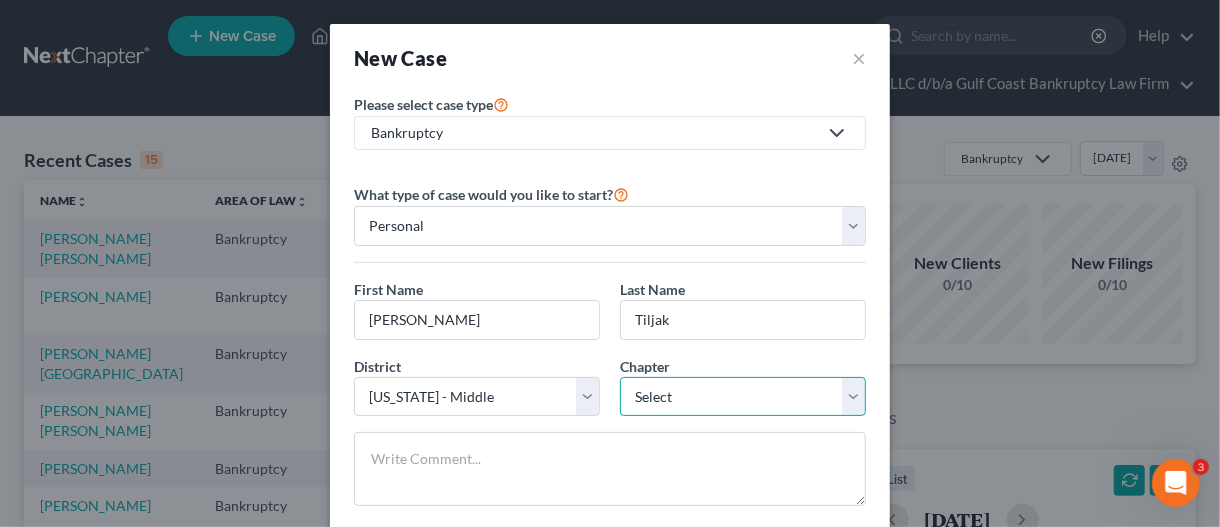 click on "Select 7 11 12 13" at bounding box center [743, 397] 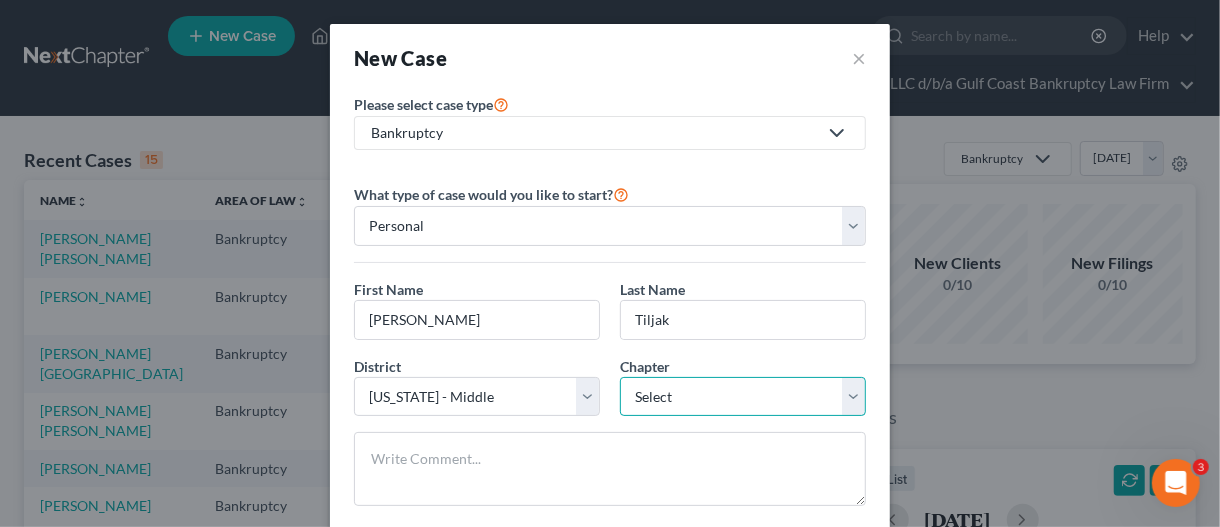 select on "0" 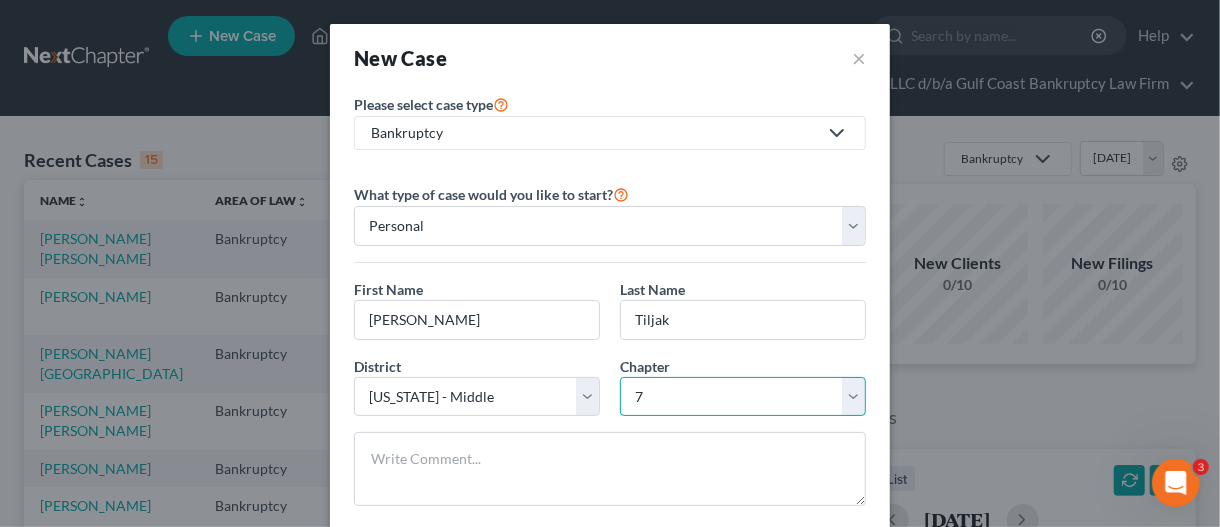 click on "Select 7 11 12 13" at bounding box center [743, 397] 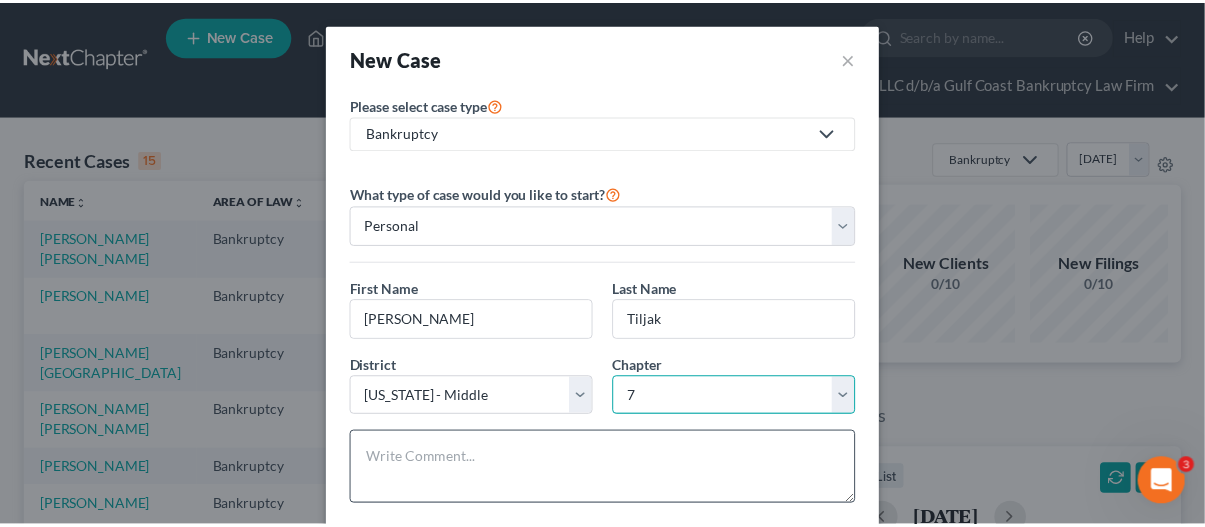 scroll, scrollTop: 107, scrollLeft: 0, axis: vertical 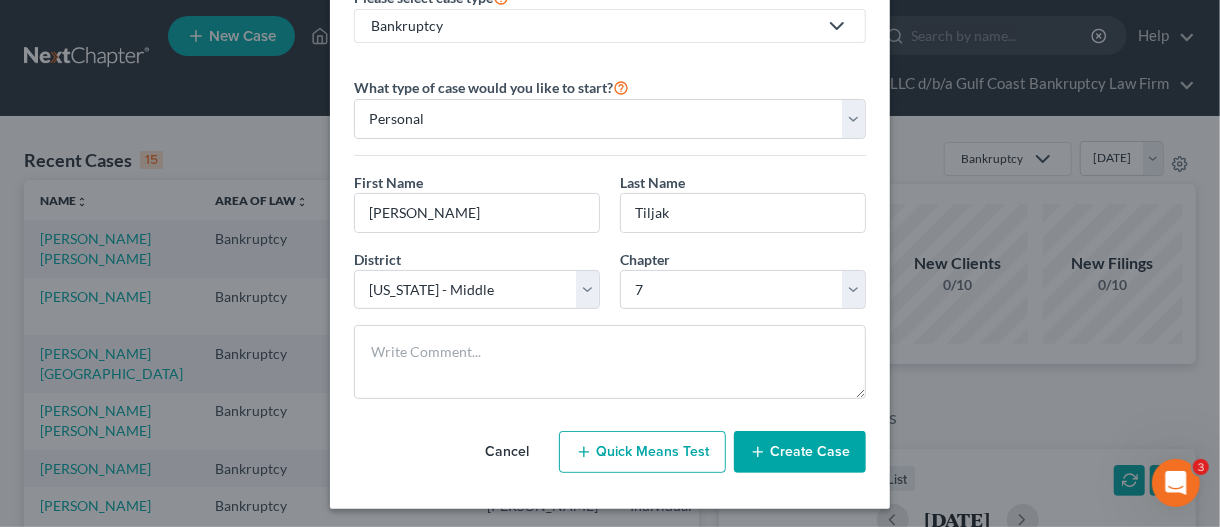 click on "Create Case" at bounding box center [800, 452] 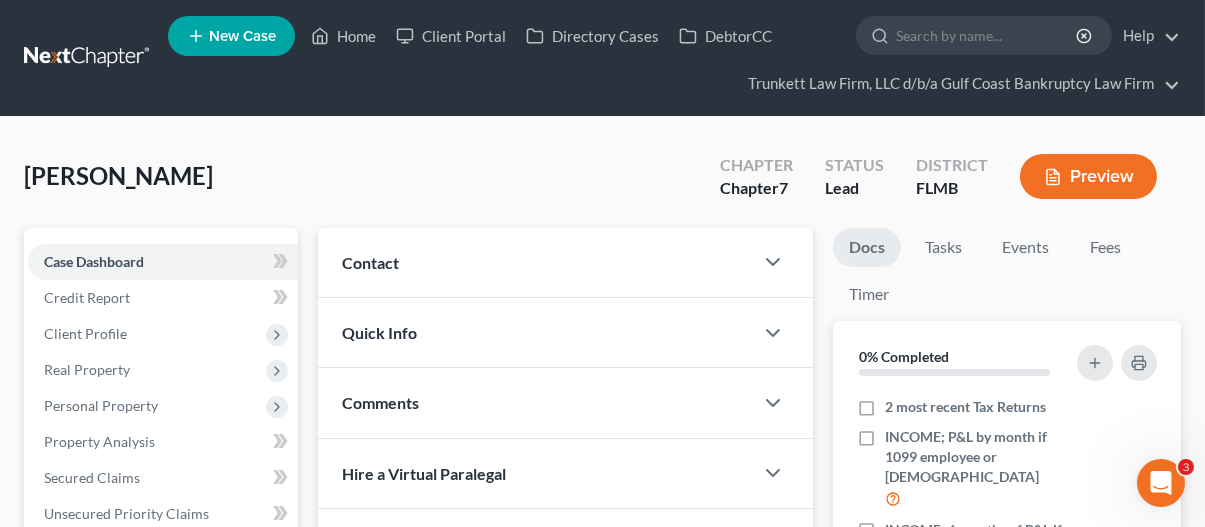 click on "Contact" at bounding box center (535, 262) 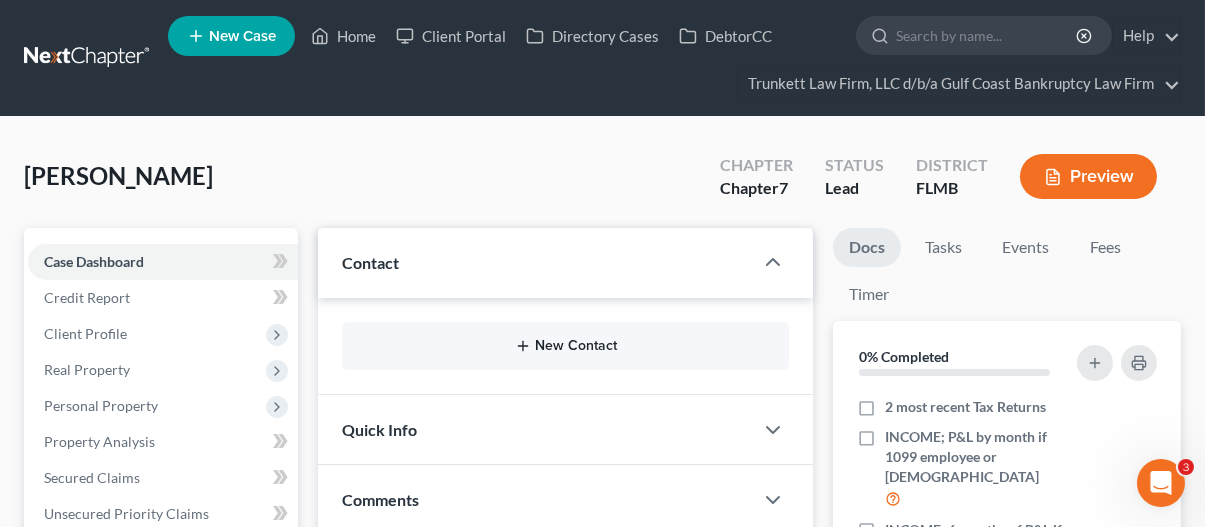 click 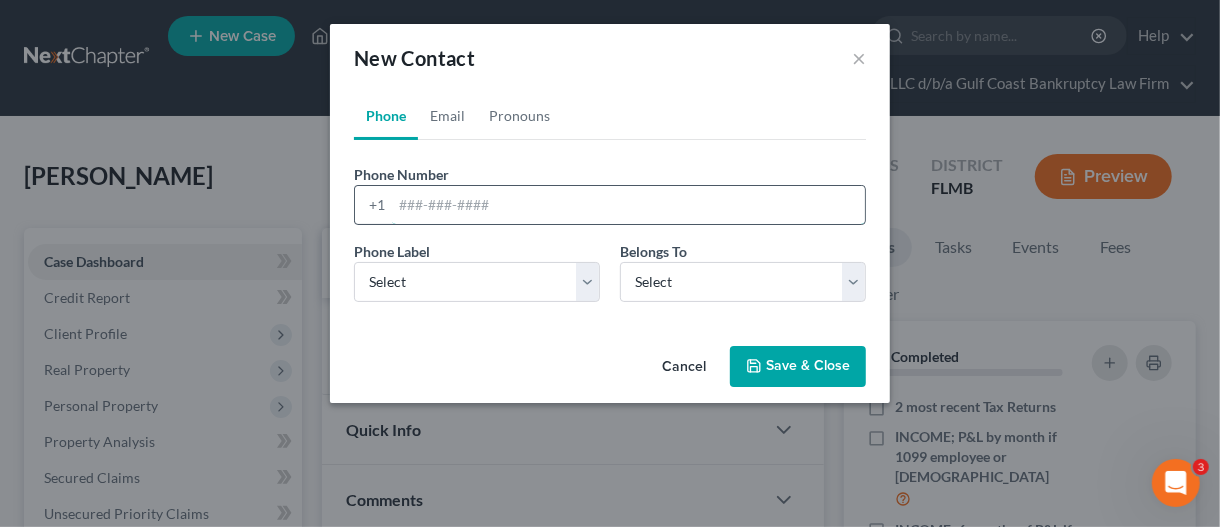 click at bounding box center [628, 205] 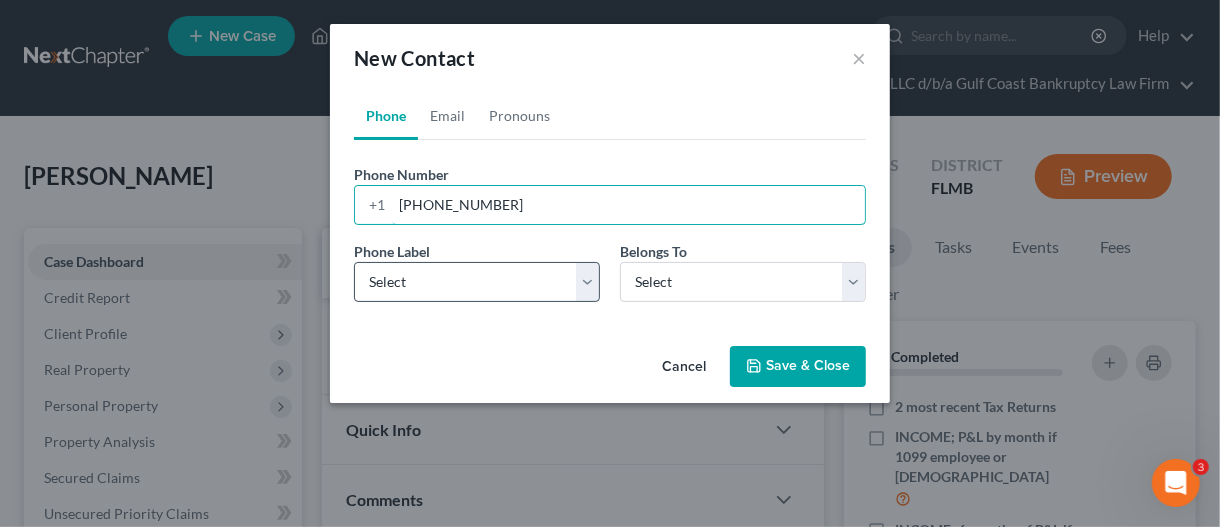 type on "[PHONE_NUMBER]" 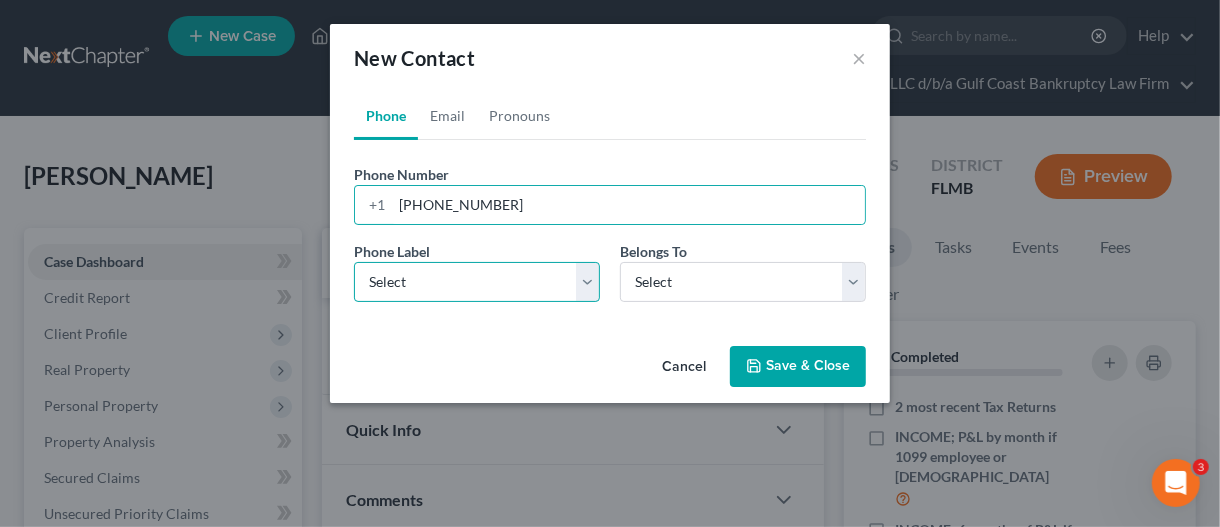 click on "Select Mobile Home Work Other" at bounding box center [477, 282] 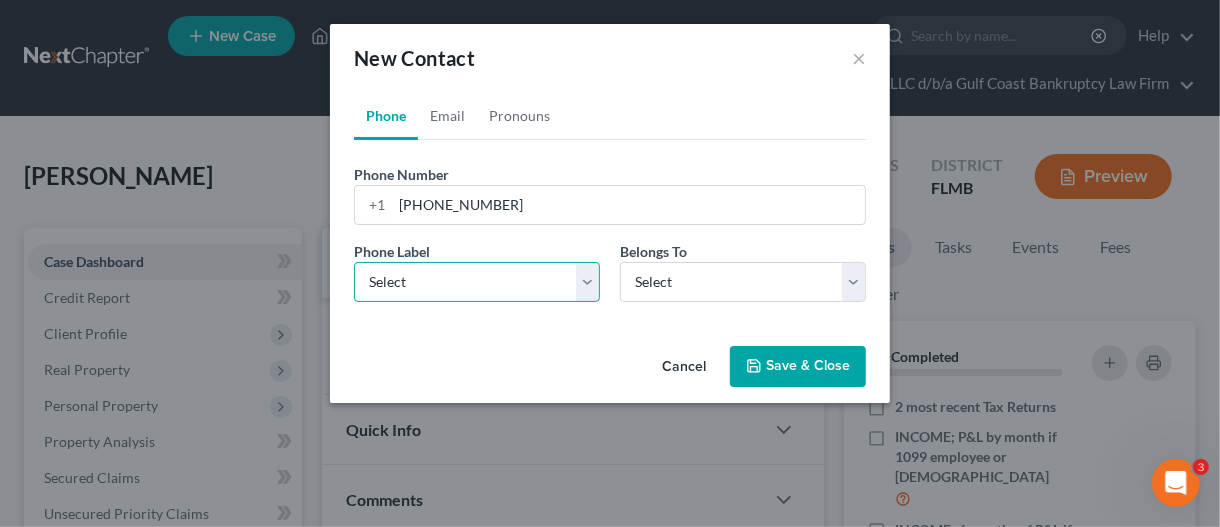 select on "0" 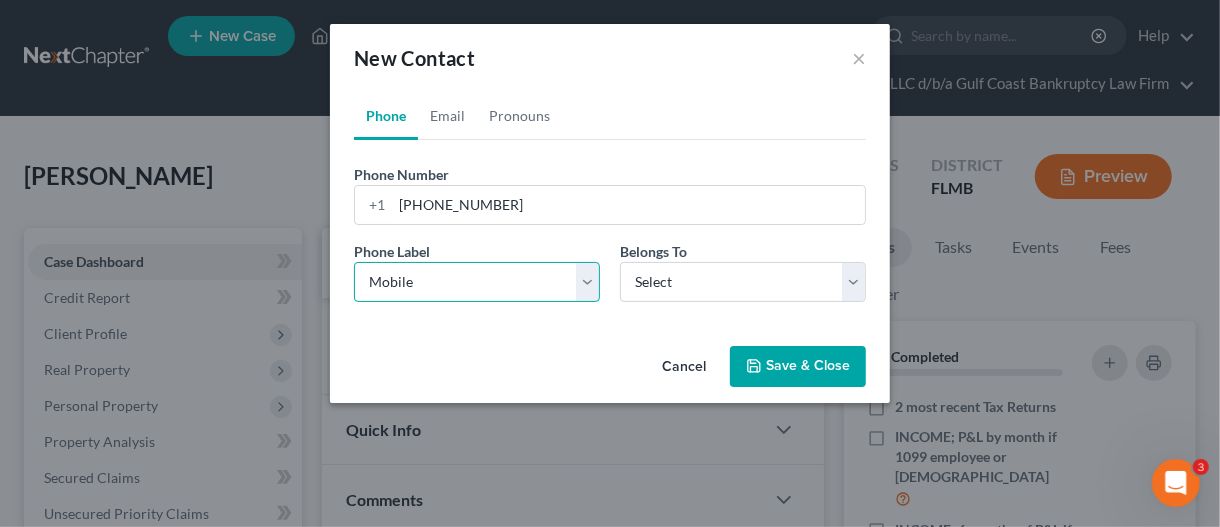 click on "Select Mobile Home Work Other" at bounding box center (477, 282) 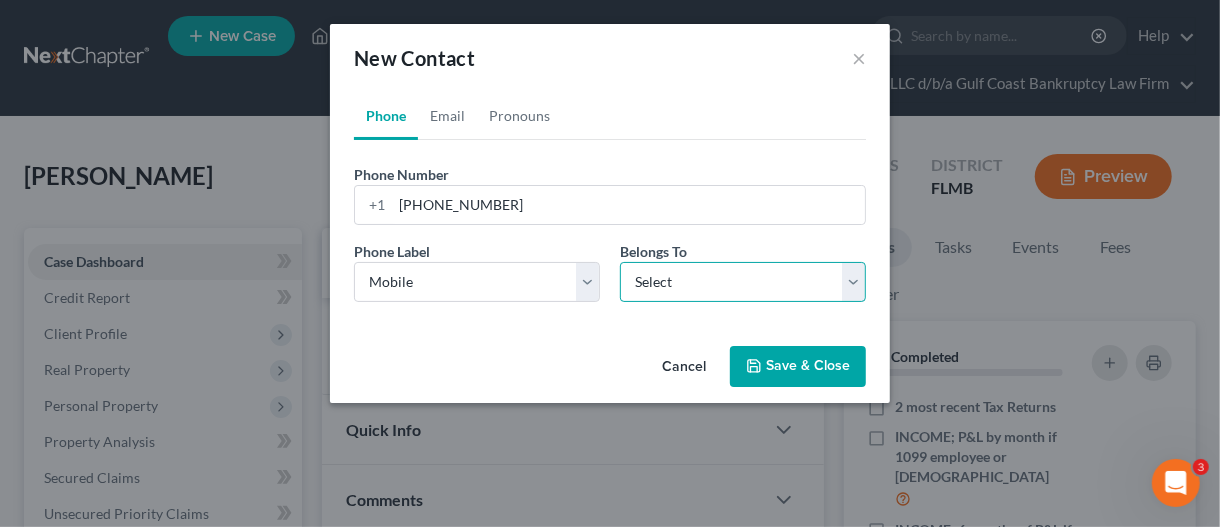 drag, startPoint x: 693, startPoint y: 274, endPoint x: 698, endPoint y: 294, distance: 20.615528 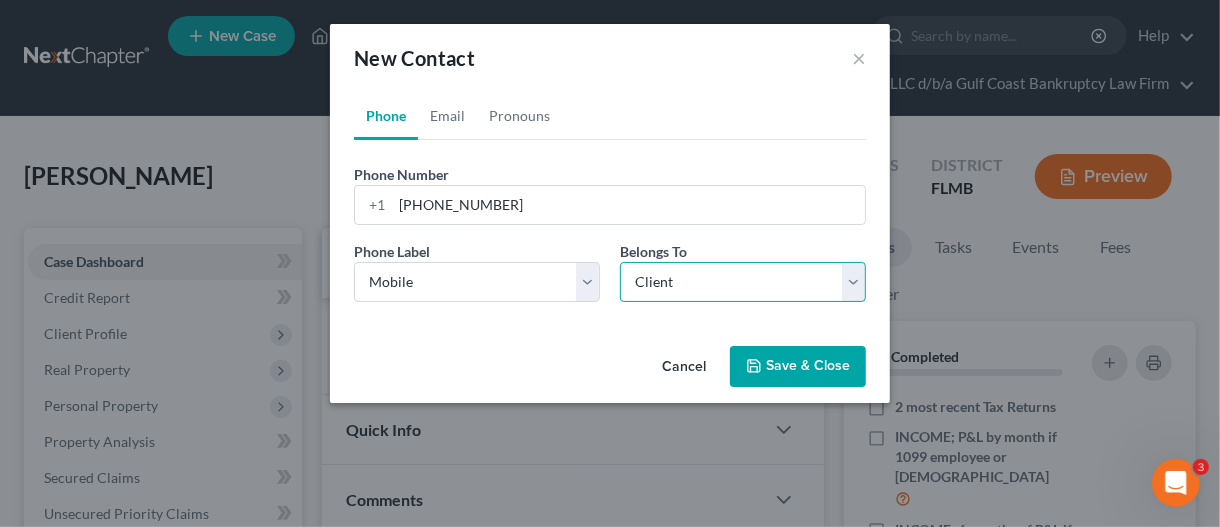 click on "Select Client Other" at bounding box center (743, 282) 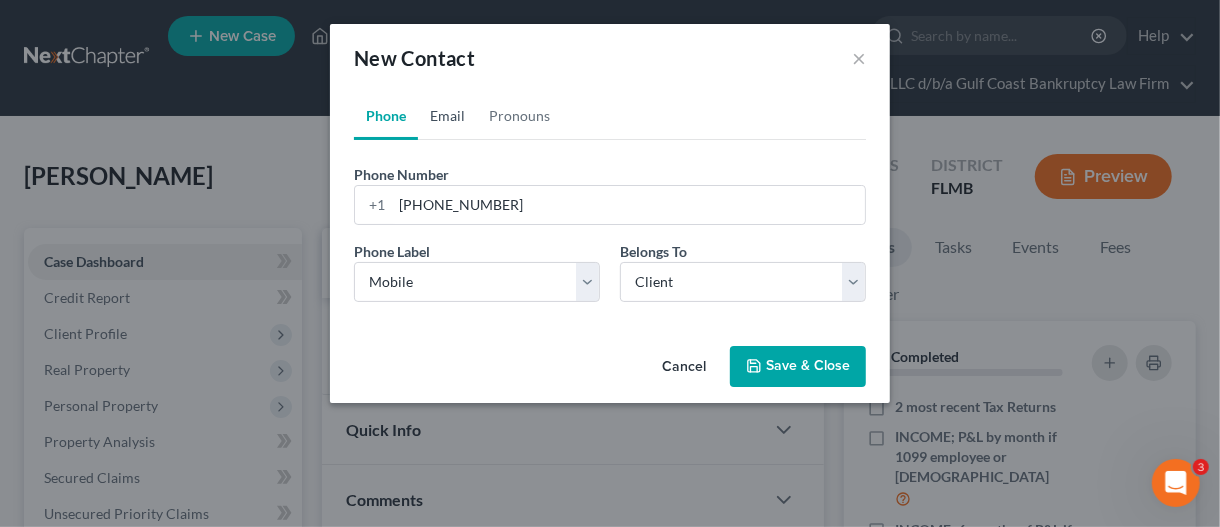 click on "Email" at bounding box center [447, 116] 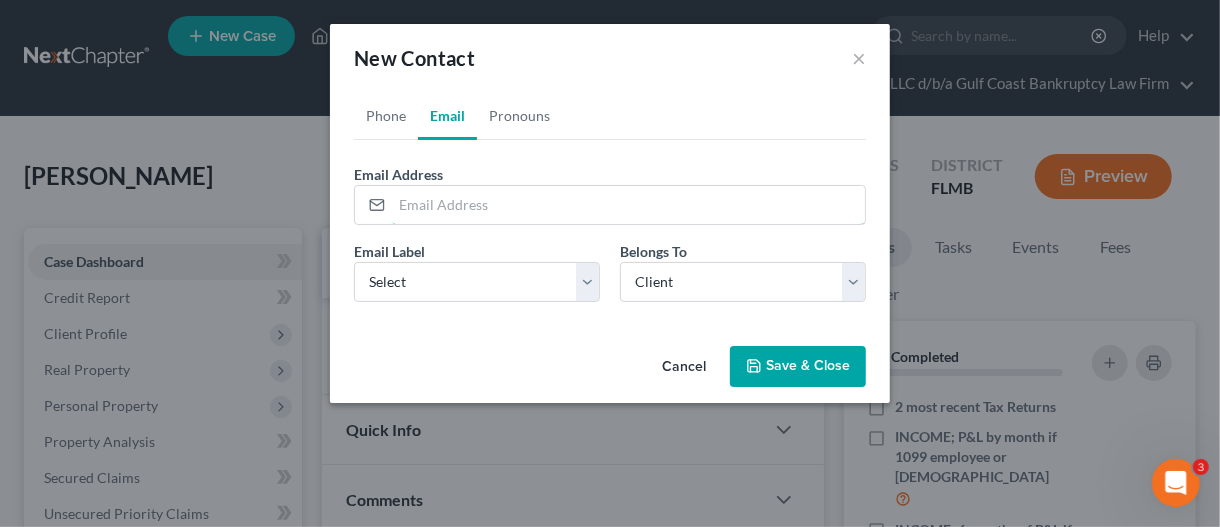 drag, startPoint x: 467, startPoint y: 198, endPoint x: 473, endPoint y: 228, distance: 30.594116 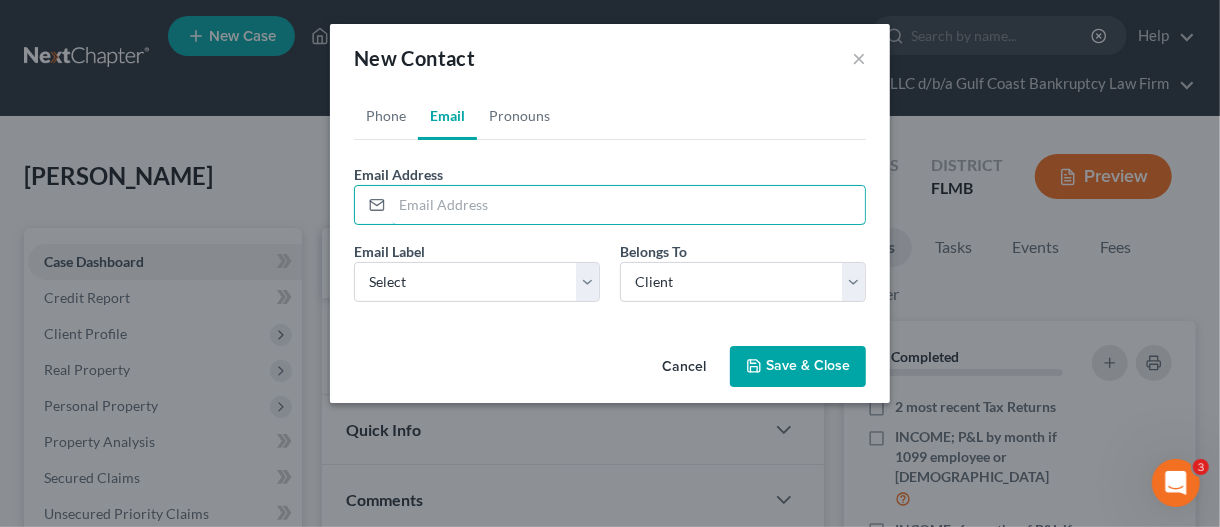 paste on "[EMAIL_ADDRESS][DOMAIN_NAME]" 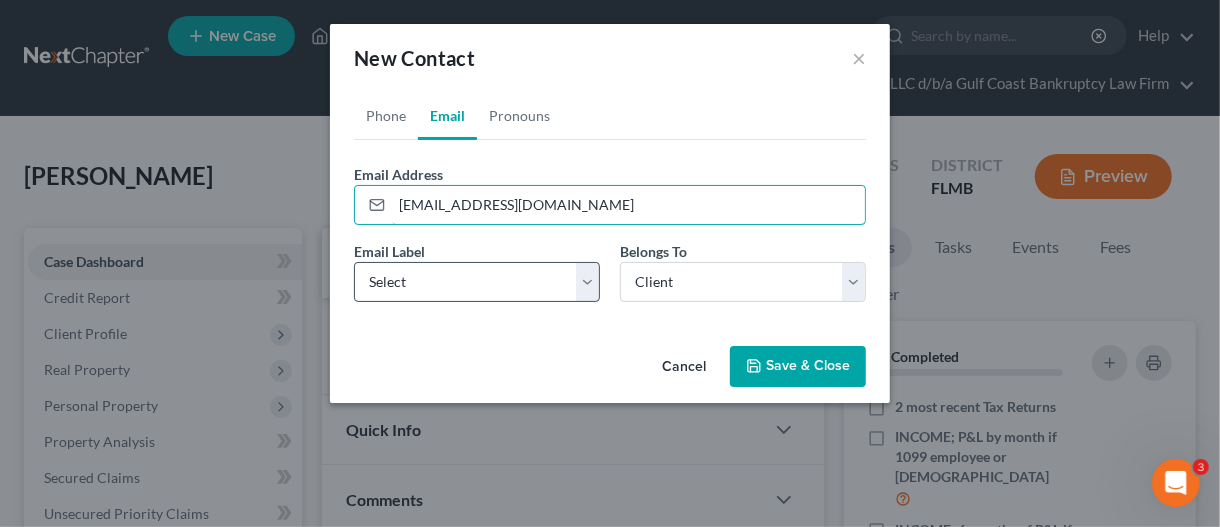type on "[EMAIL_ADDRESS][DOMAIN_NAME]" 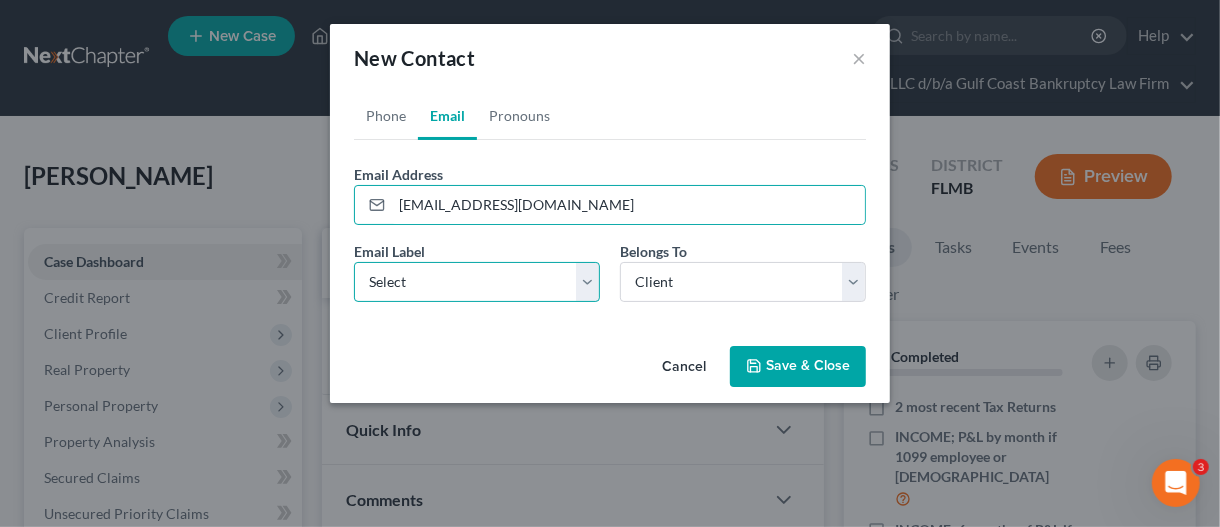 drag, startPoint x: 594, startPoint y: 282, endPoint x: 577, endPoint y: 291, distance: 19.235384 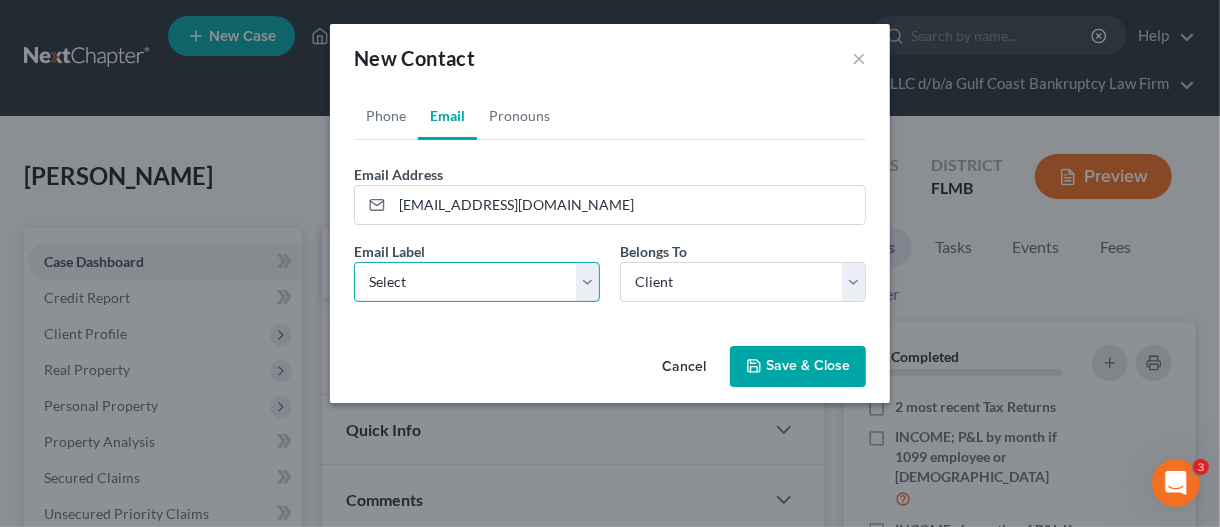 select on "0" 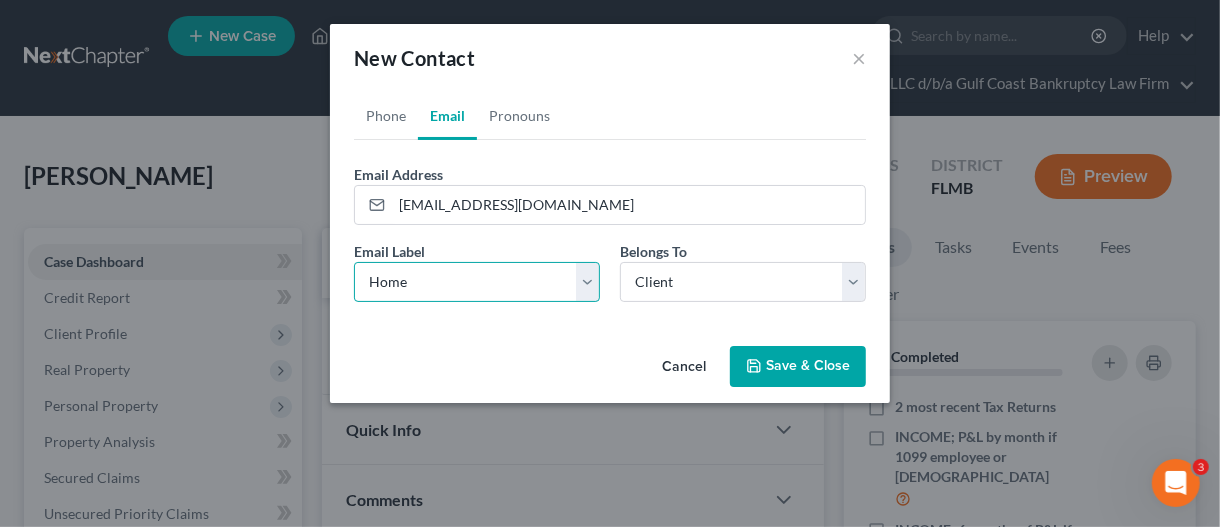 click on "Select Home Work Other" at bounding box center (477, 282) 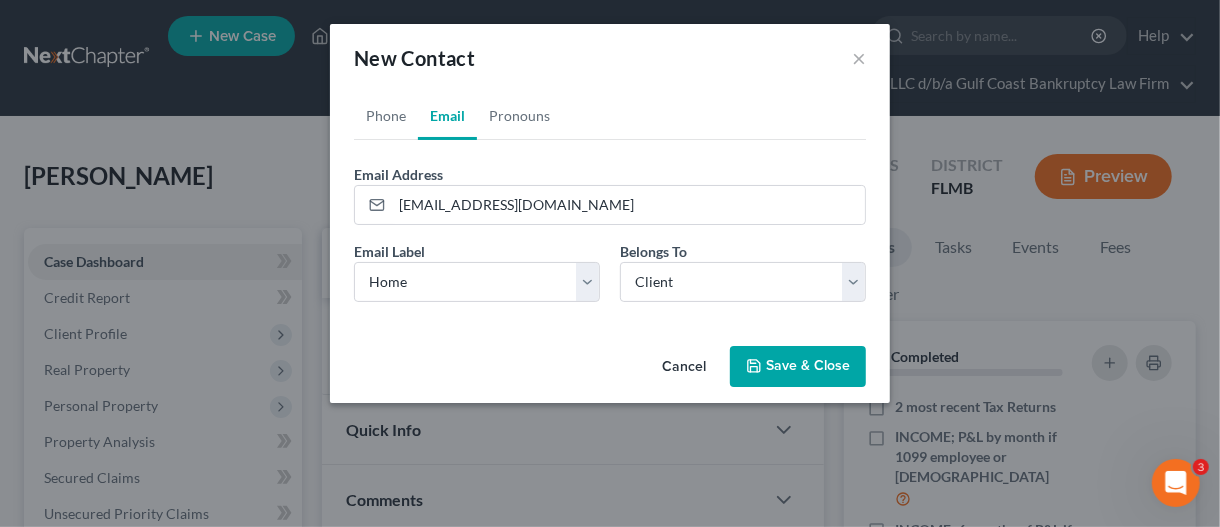 click 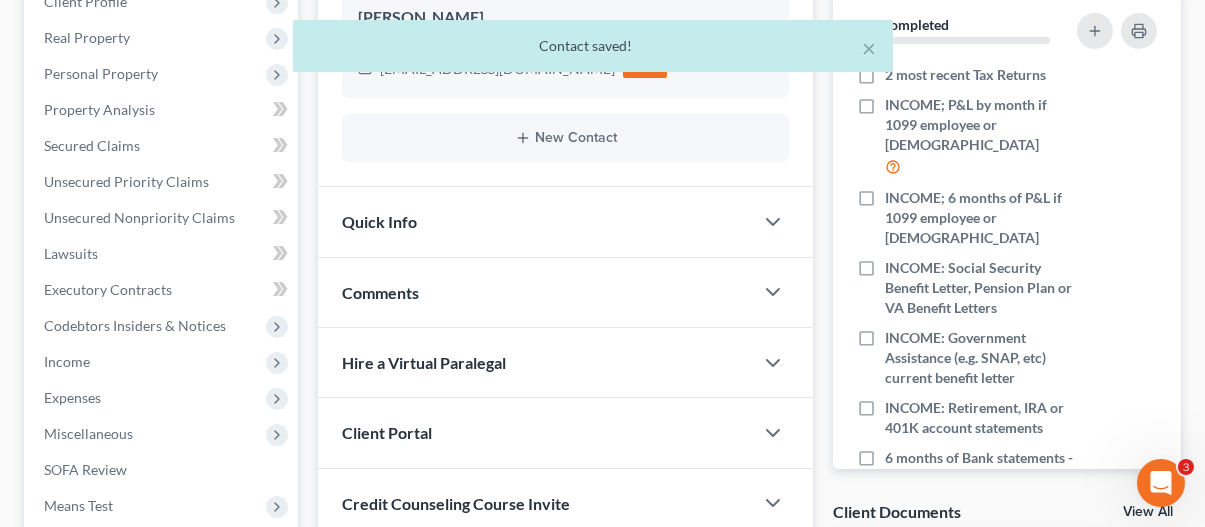 scroll, scrollTop: 400, scrollLeft: 0, axis: vertical 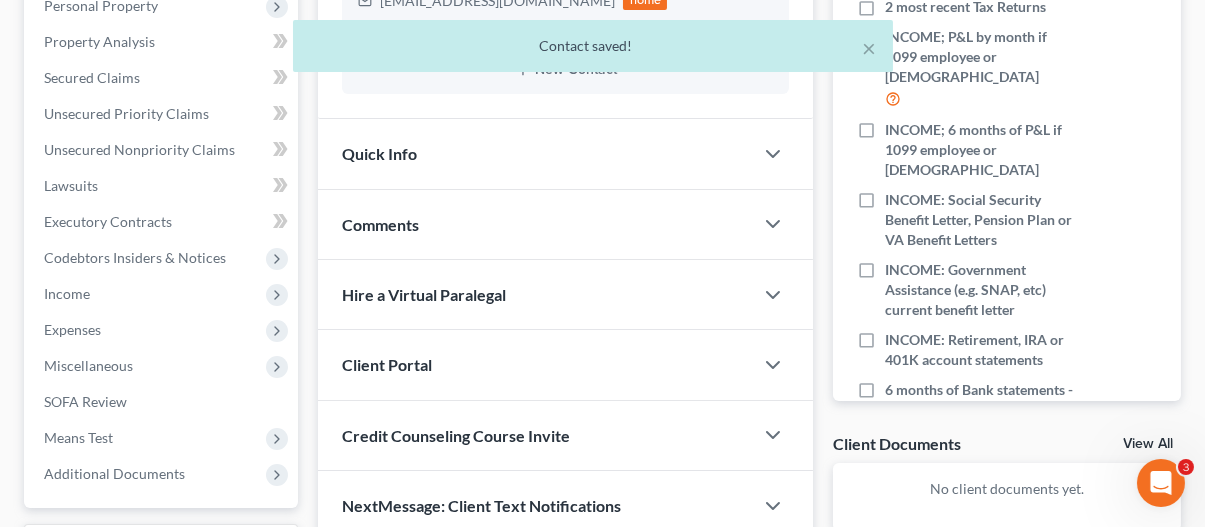 click on "Client Portal" at bounding box center (535, 364) 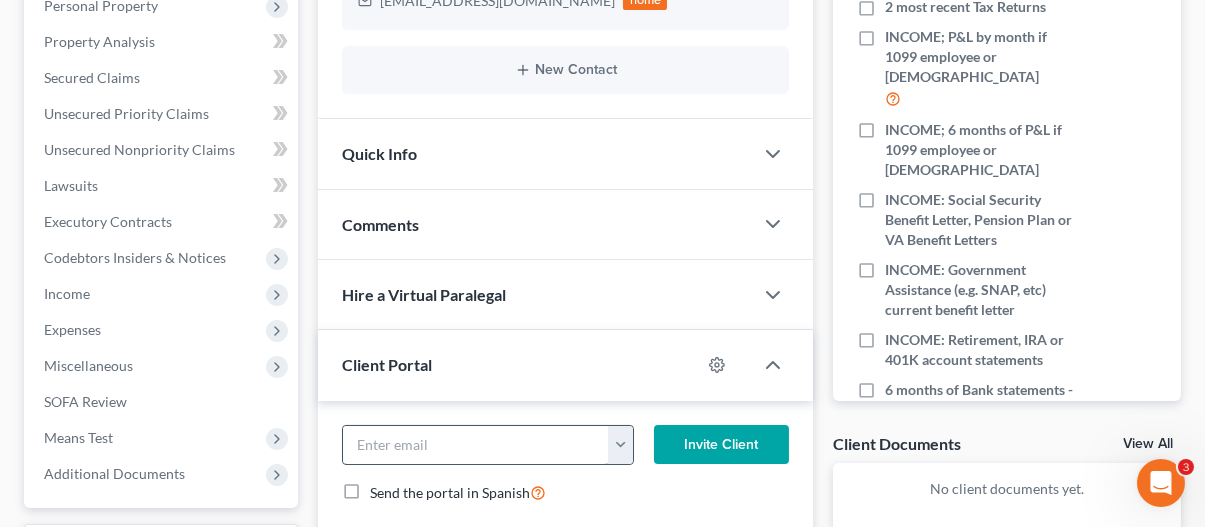 click at bounding box center (476, 445) 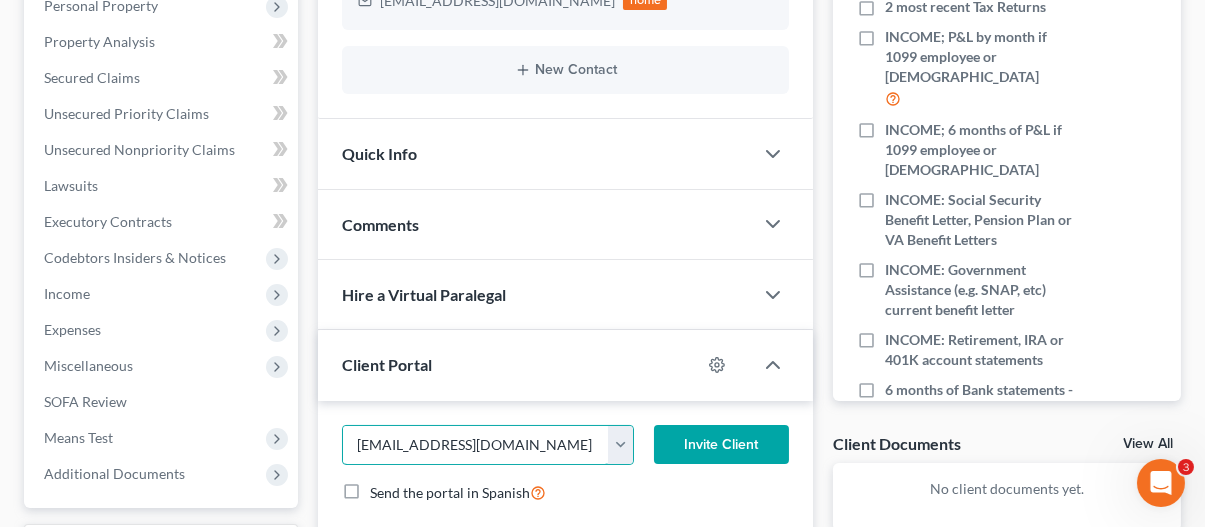 type on "[EMAIL_ADDRESS][DOMAIN_NAME]" 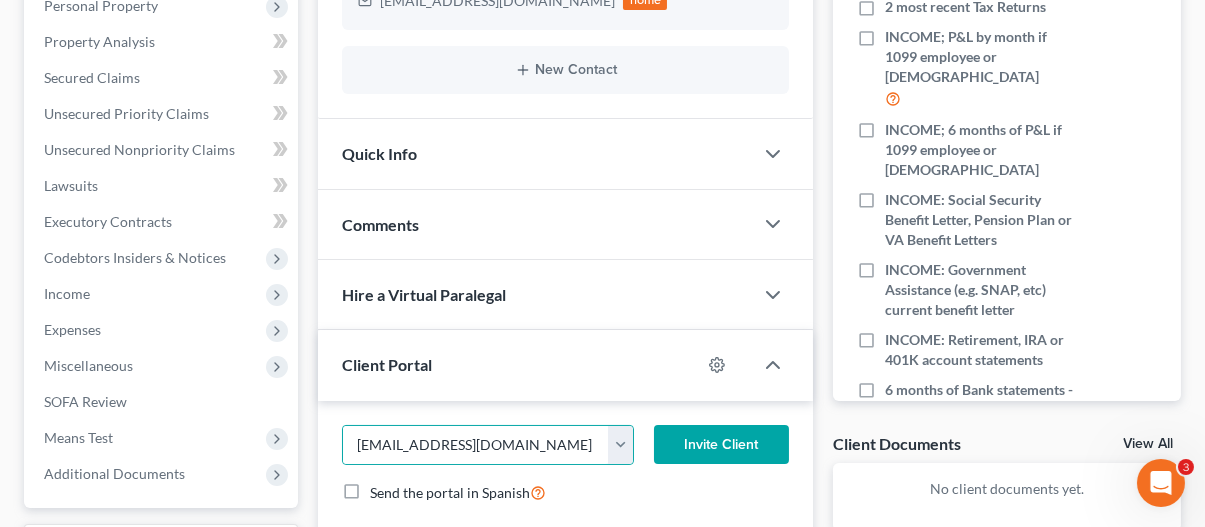 click on "Invite Client" at bounding box center (722, 445) 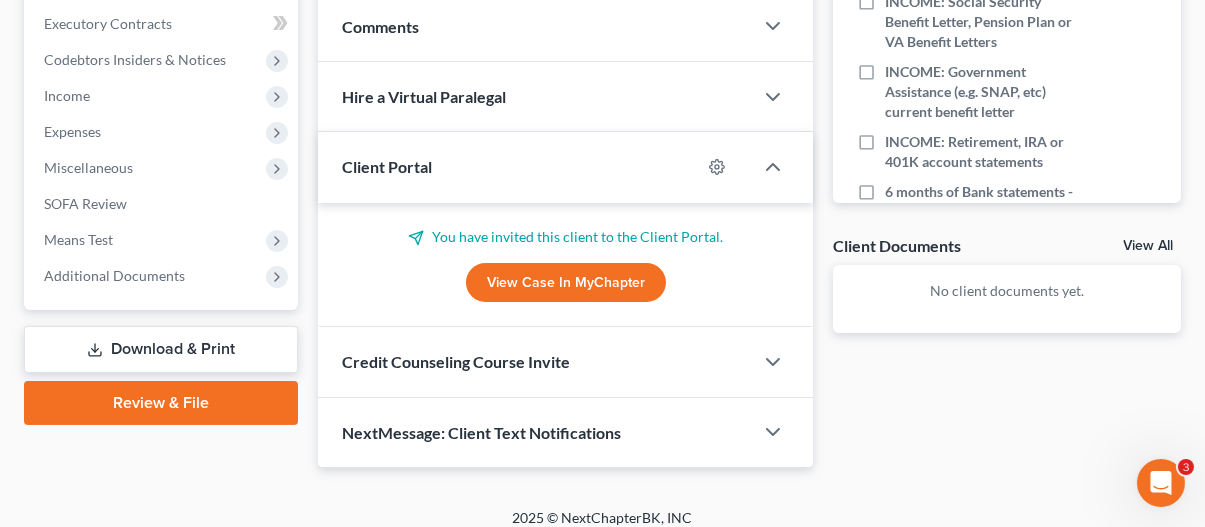 scroll, scrollTop: 609, scrollLeft: 0, axis: vertical 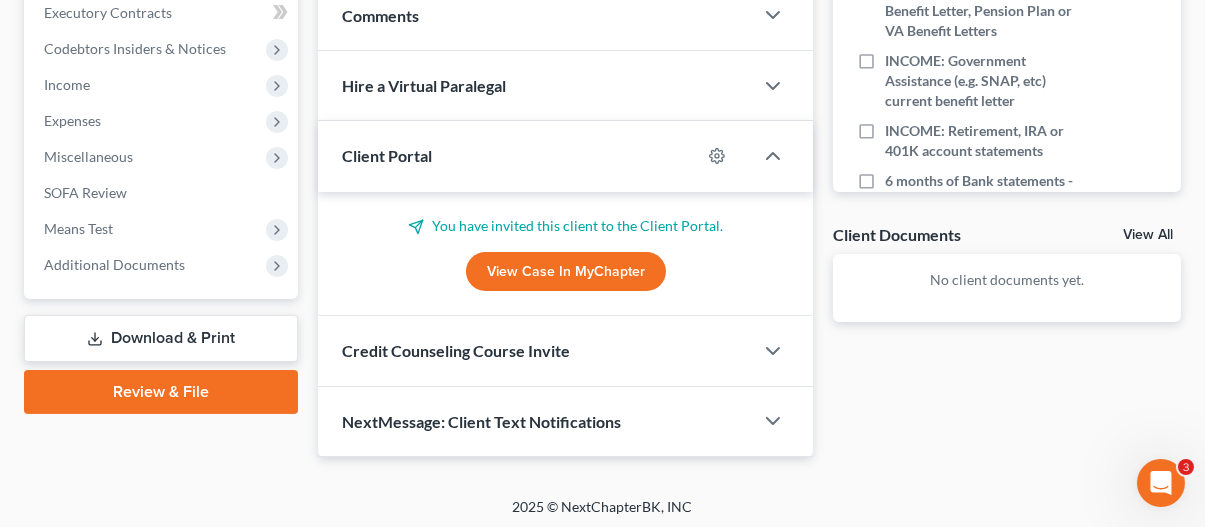 click on "Docs
Tasks
Events
Fees
Timer
0% Completed
Nothing here yet! 2 most recent Tax Returns   INCOME; P&L by month if 1099 employee or [DEMOGRAPHIC_DATA]   INCOME; 6 months of P&L if 1099 employee or [DEMOGRAPHIC_DATA]   INCOME: Social Security Benefit Letter, Pension Plan or VA Benefit Letters   INCOME: Government Assistance (e.g. SNAP, etc) current benefit letter   INCOME: Retirement, IRA or 401K account statements   6 months of Bank statements - ALL NUMBERED PAGES MUST BE INCLUDED   Color copy of Drivers license & social security card   Titles/registrations to motor vehicles   Most current statements for home and vehicles that shows balance owed.   Credit Counseling Certificate
Hide Completed Tasks
Uploaded 341 Docs to Trustee File reaffirmation agreements Send Notice of Discharge to debtor(s)
Hide Past Events
Nothing here yet!
0h 1m Total Time Tracked Filter All stop [PERSON_NAME] stop [PERSON_NAME] stop [PERSON_NAME]" at bounding box center [1007, 38] 